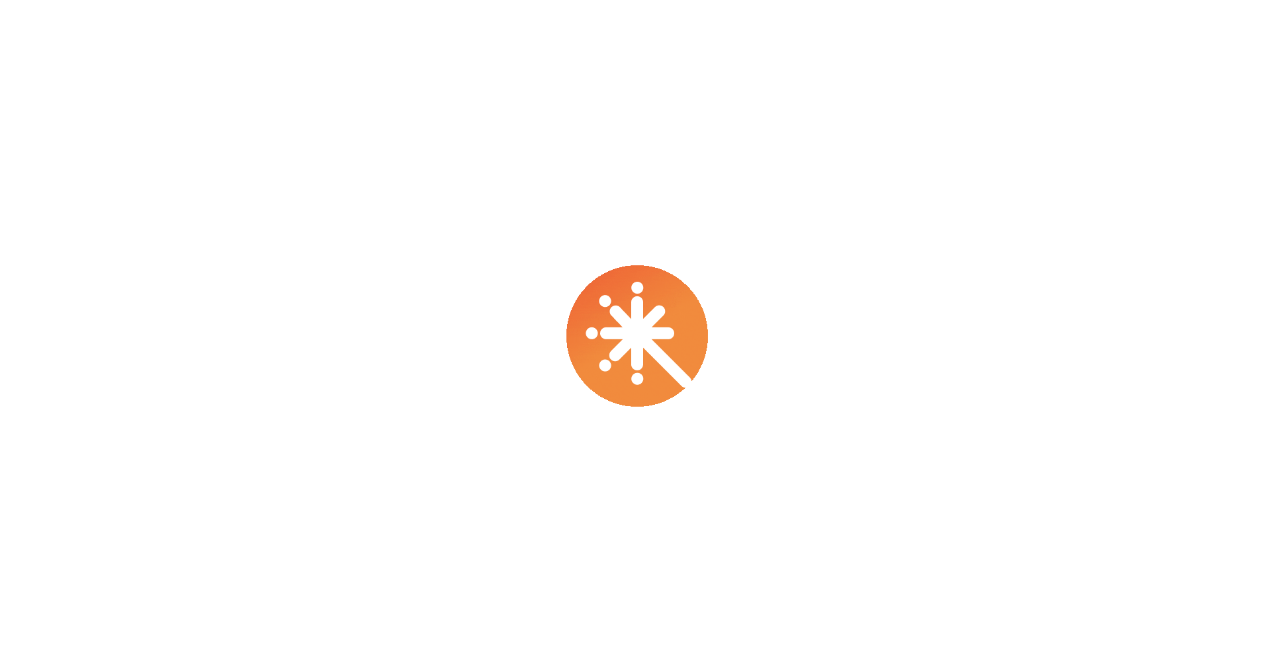 scroll, scrollTop: 0, scrollLeft: 0, axis: both 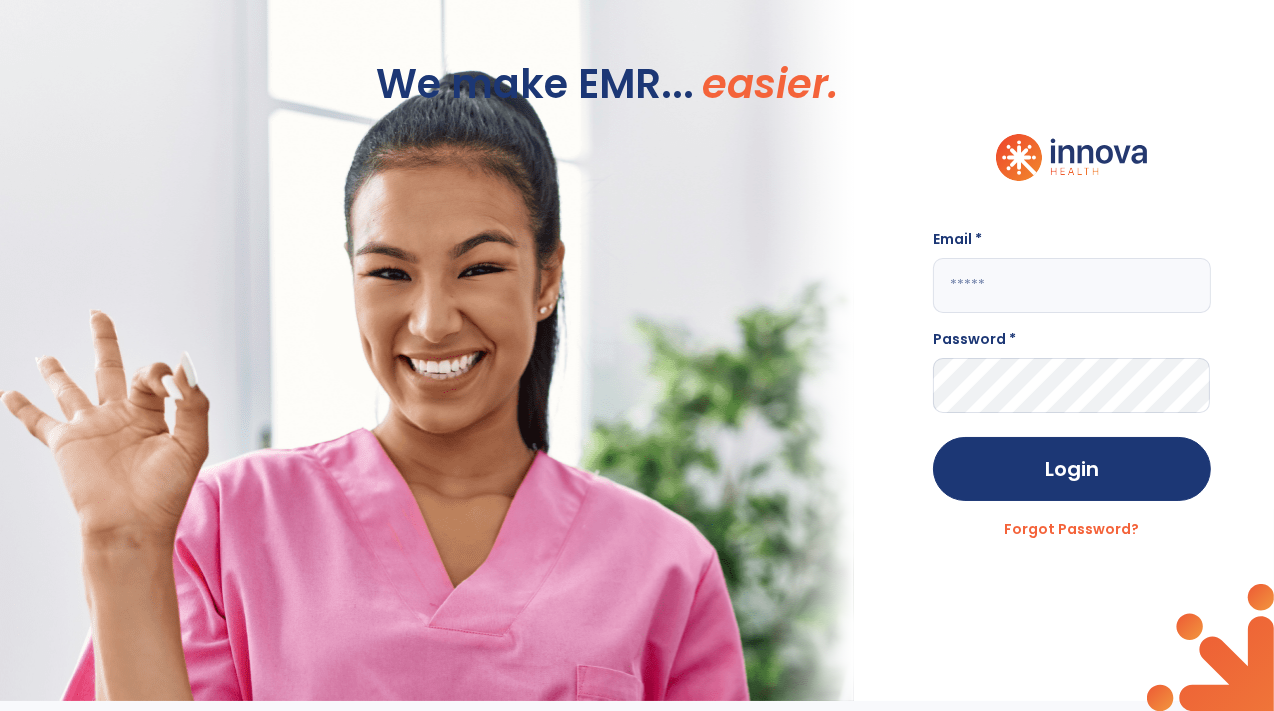 type on "**********" 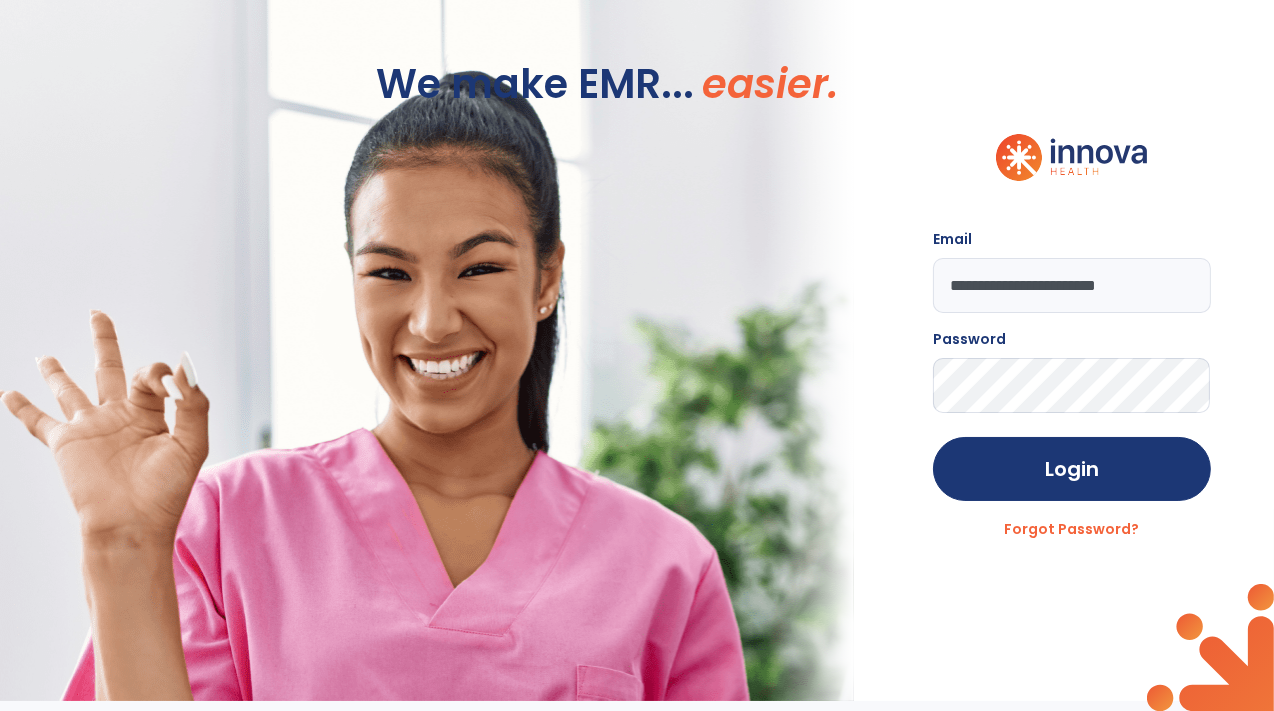 click on "**********" 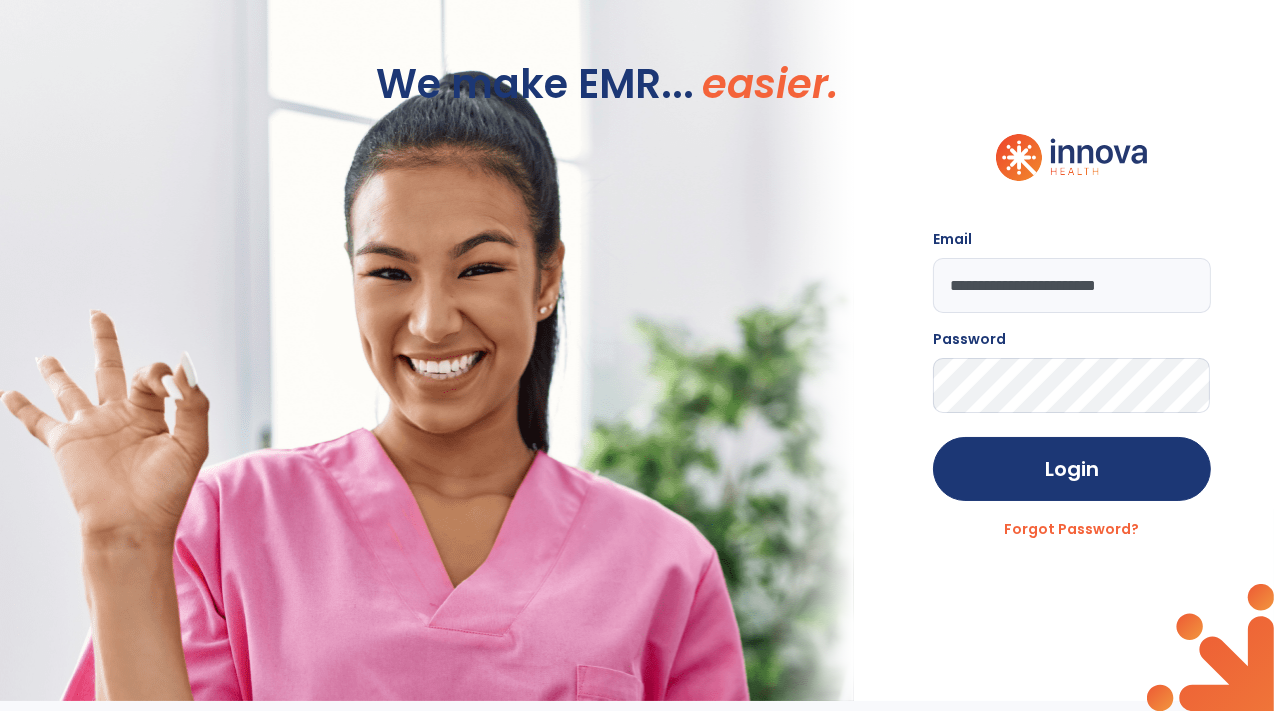 drag, startPoint x: 1196, startPoint y: 282, endPoint x: 873, endPoint y: 297, distance: 323.3481 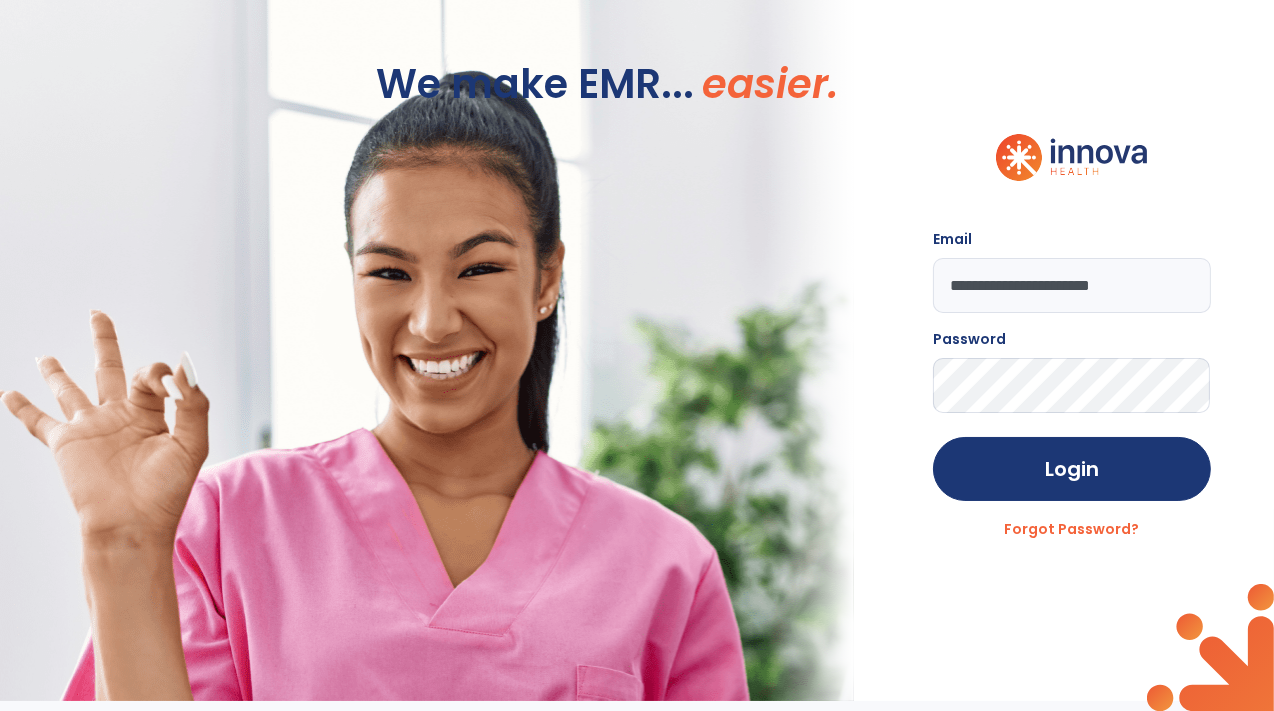 type on "**********" 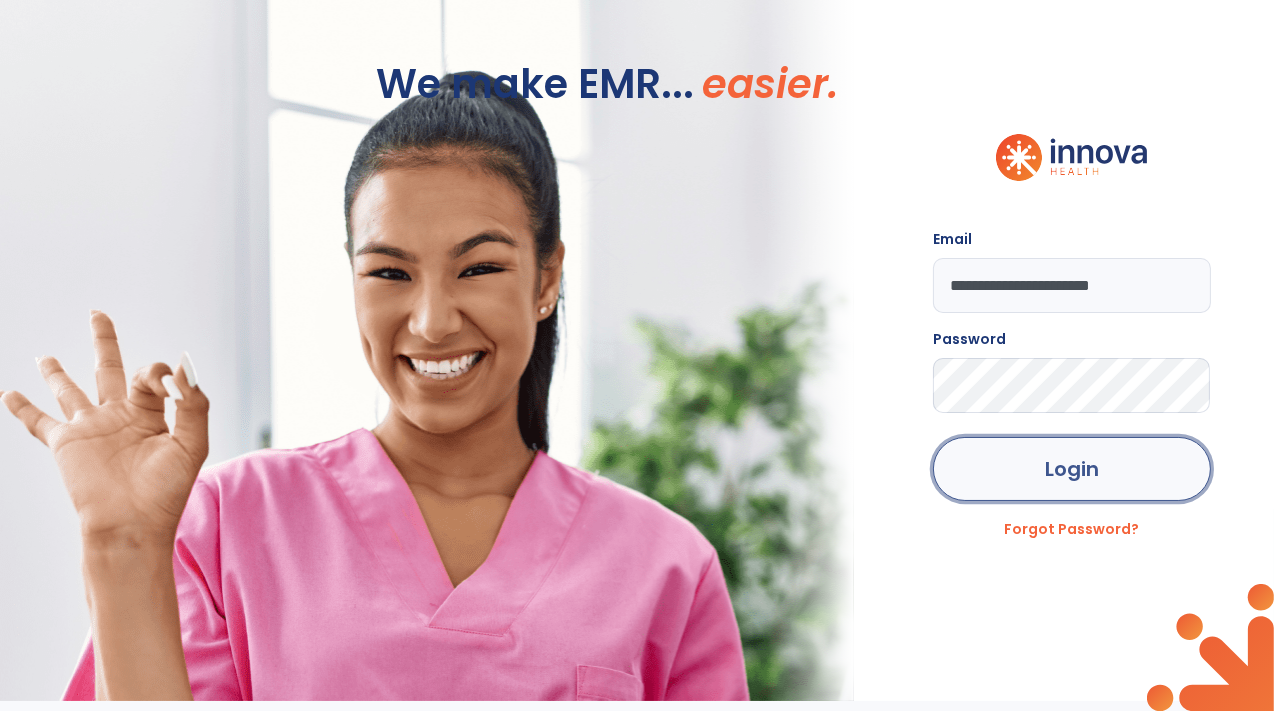 click on "Login" 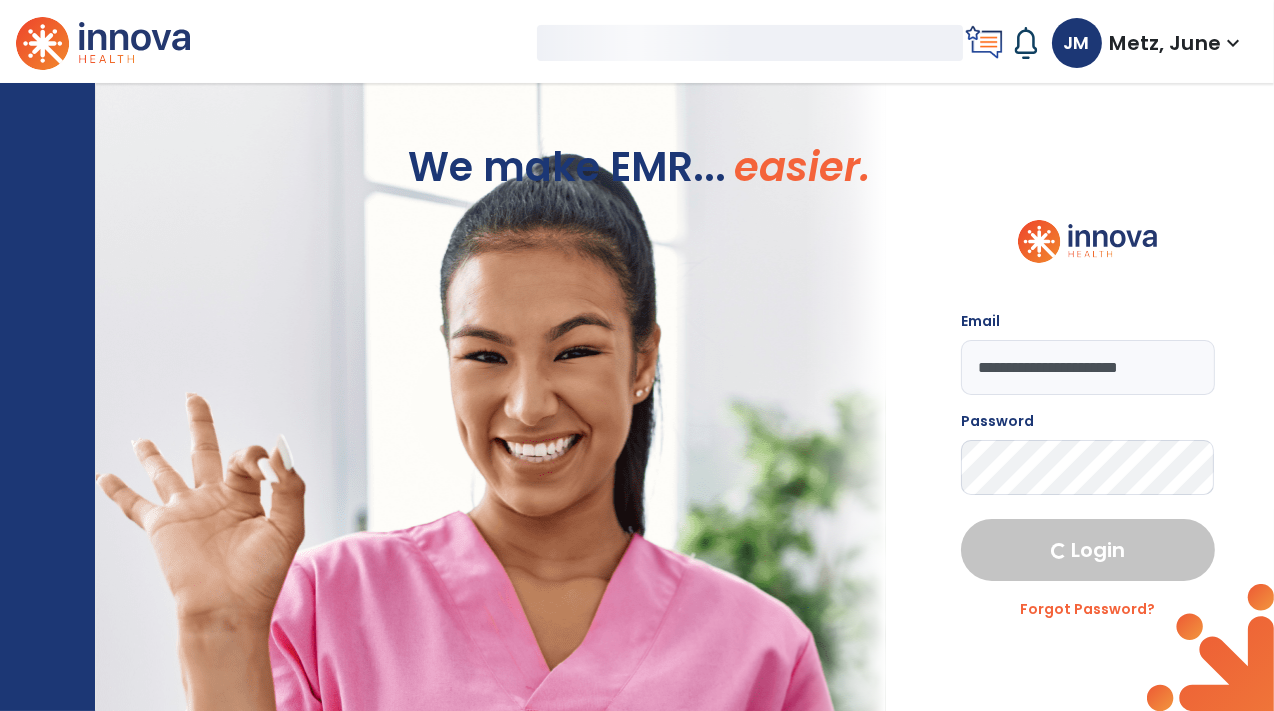 select on "****" 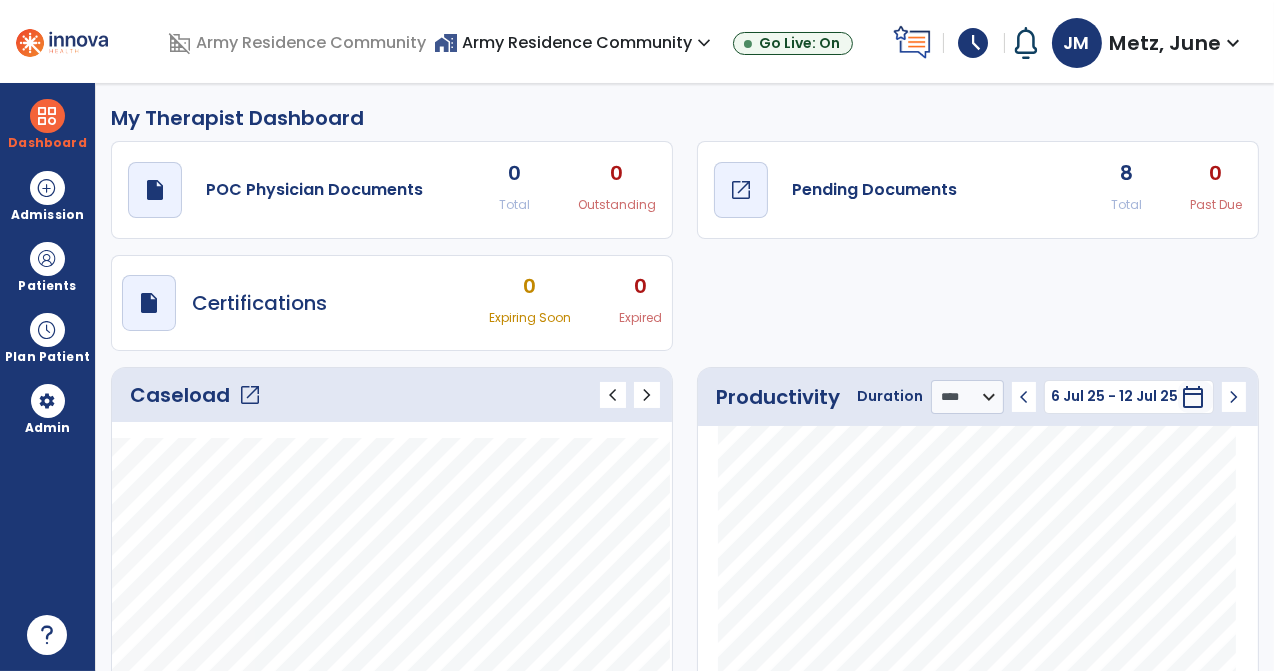 click on "Pending Documents" 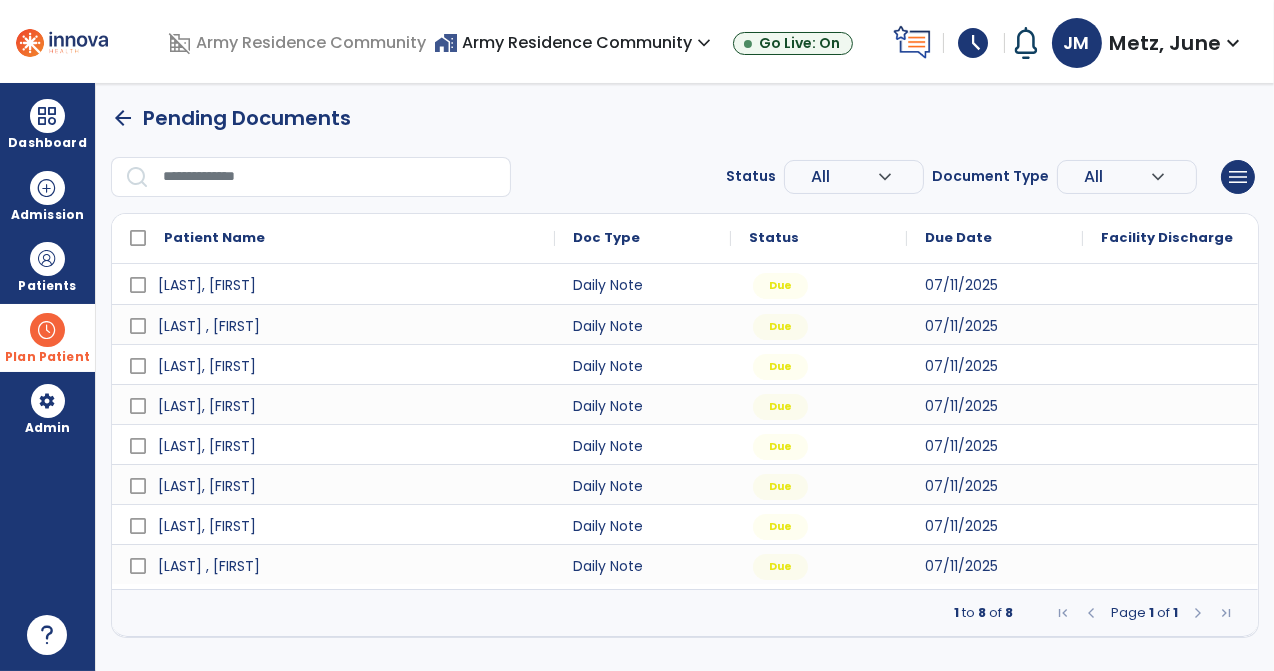 click at bounding box center [47, 330] 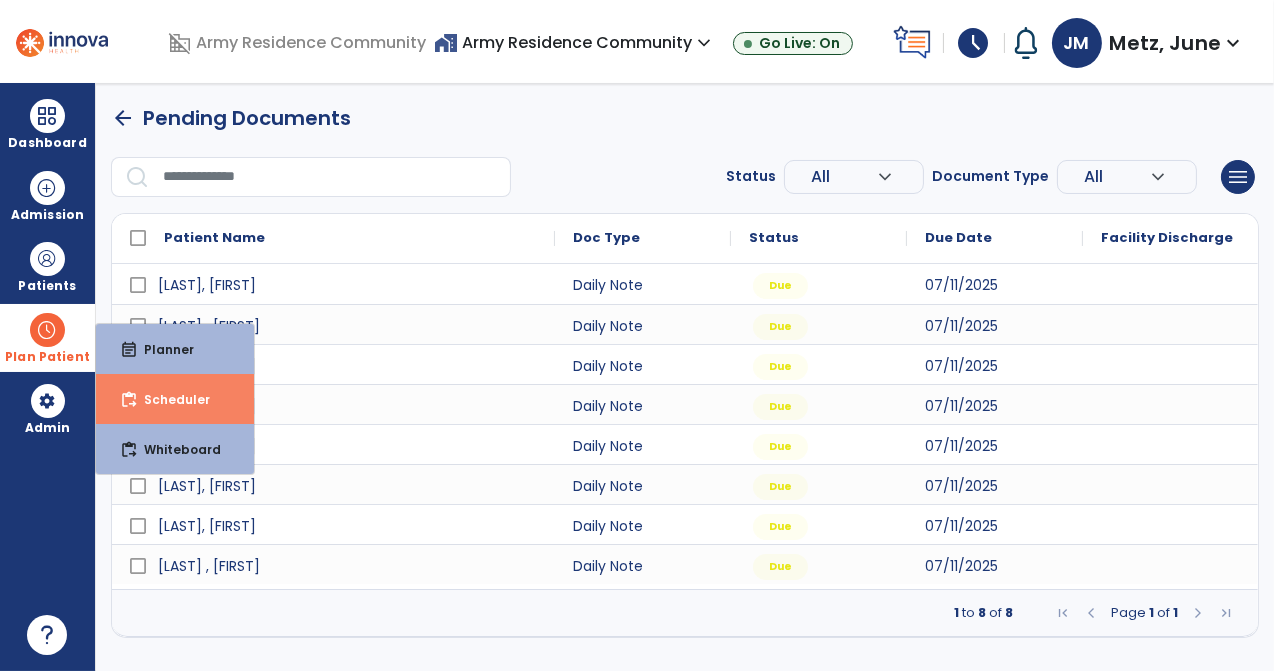 click on "Scheduler" at bounding box center (169, 399) 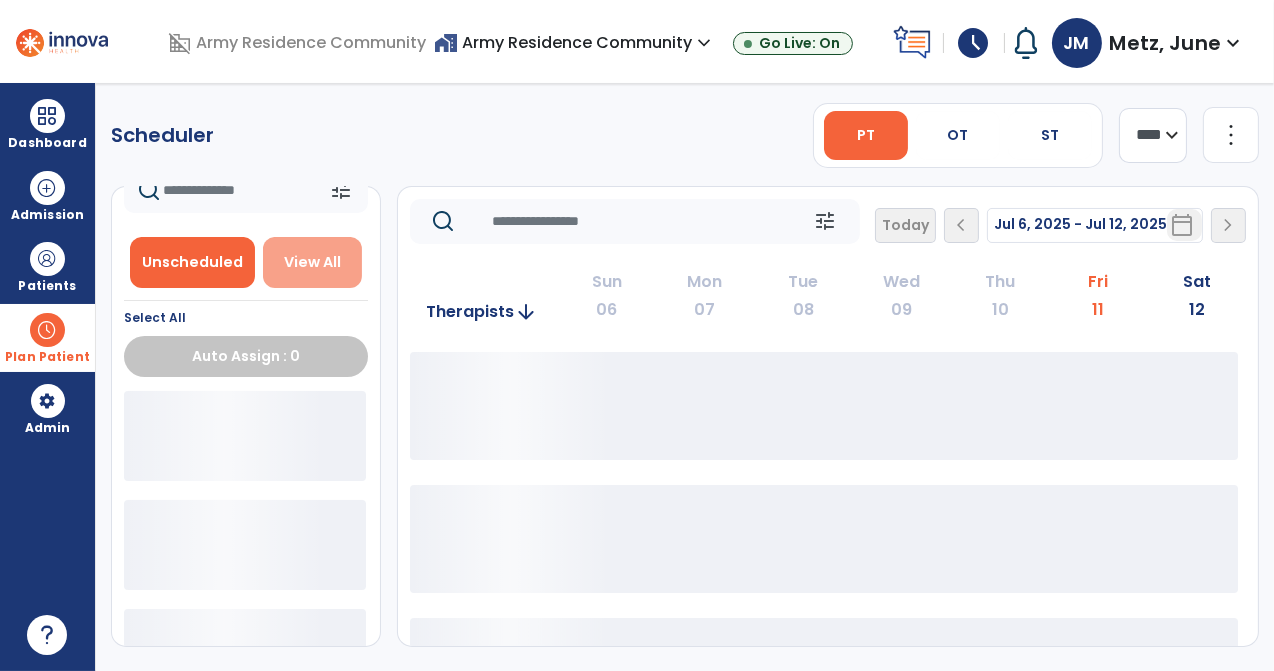 scroll, scrollTop: 0, scrollLeft: 0, axis: both 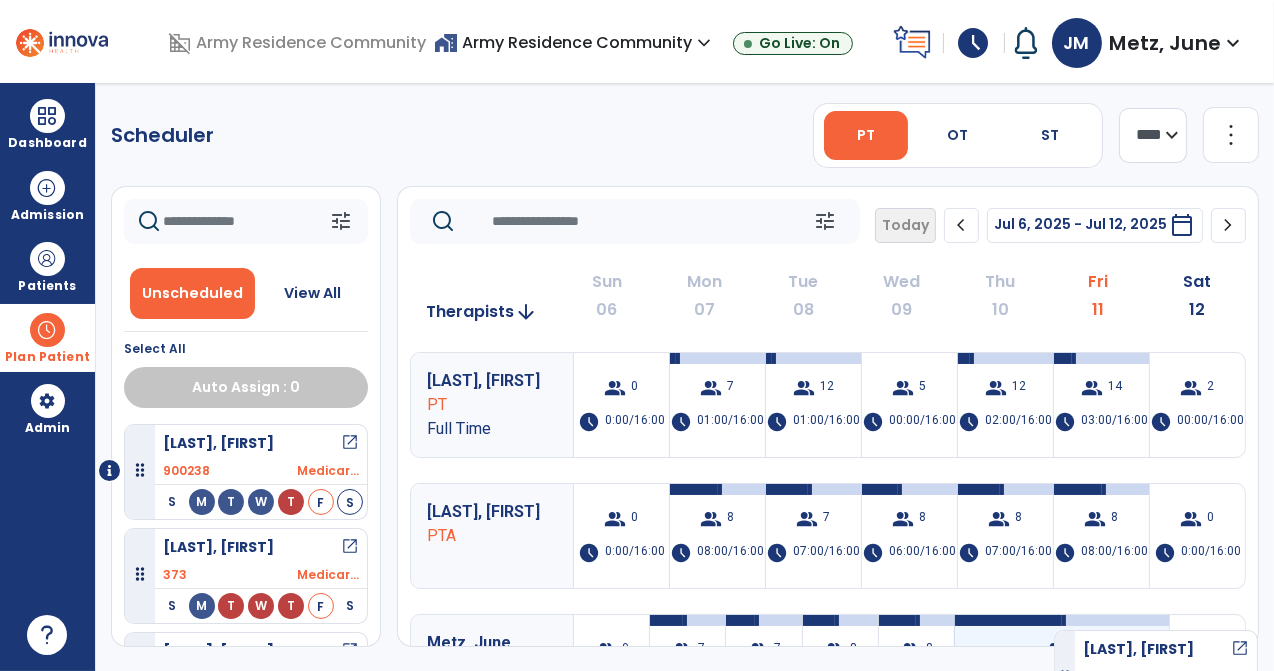 drag, startPoint x: 317, startPoint y: 499, endPoint x: 1054, endPoint y: 622, distance: 747.1934 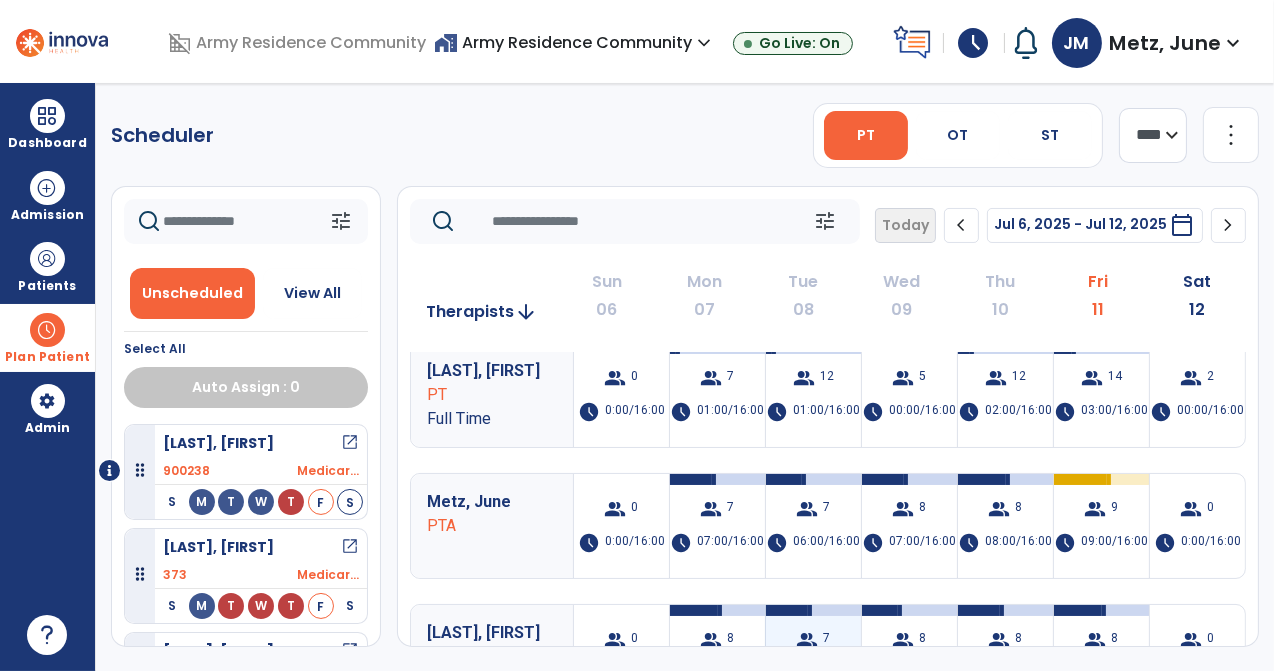scroll, scrollTop: 0, scrollLeft: 0, axis: both 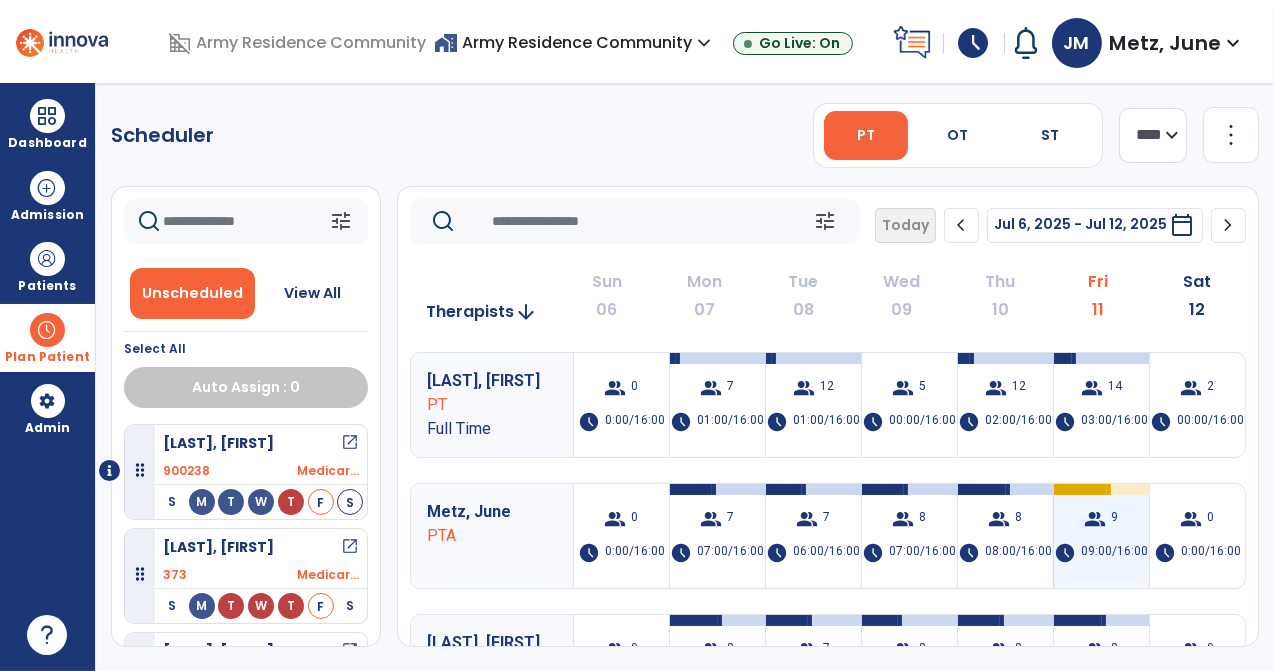 click on "group  9  schedule  09:00/16:00" at bounding box center [1101, 536] 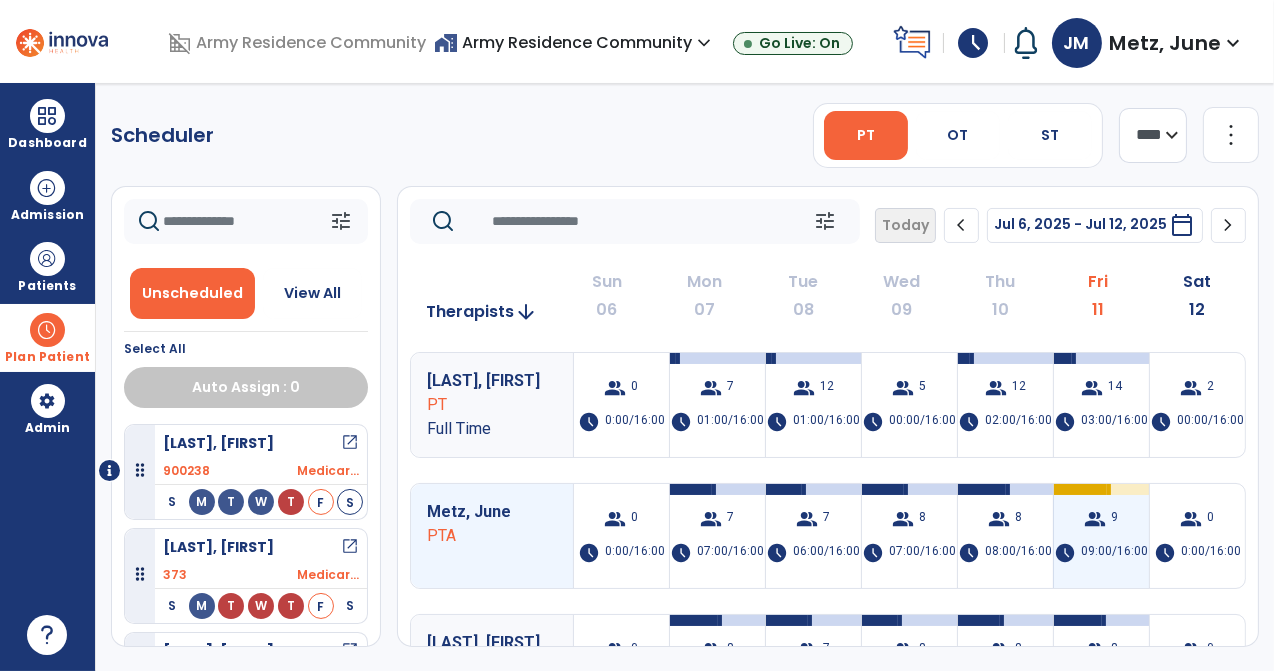 click on "group  9  schedule  09:00/16:00" at bounding box center [1101, 536] 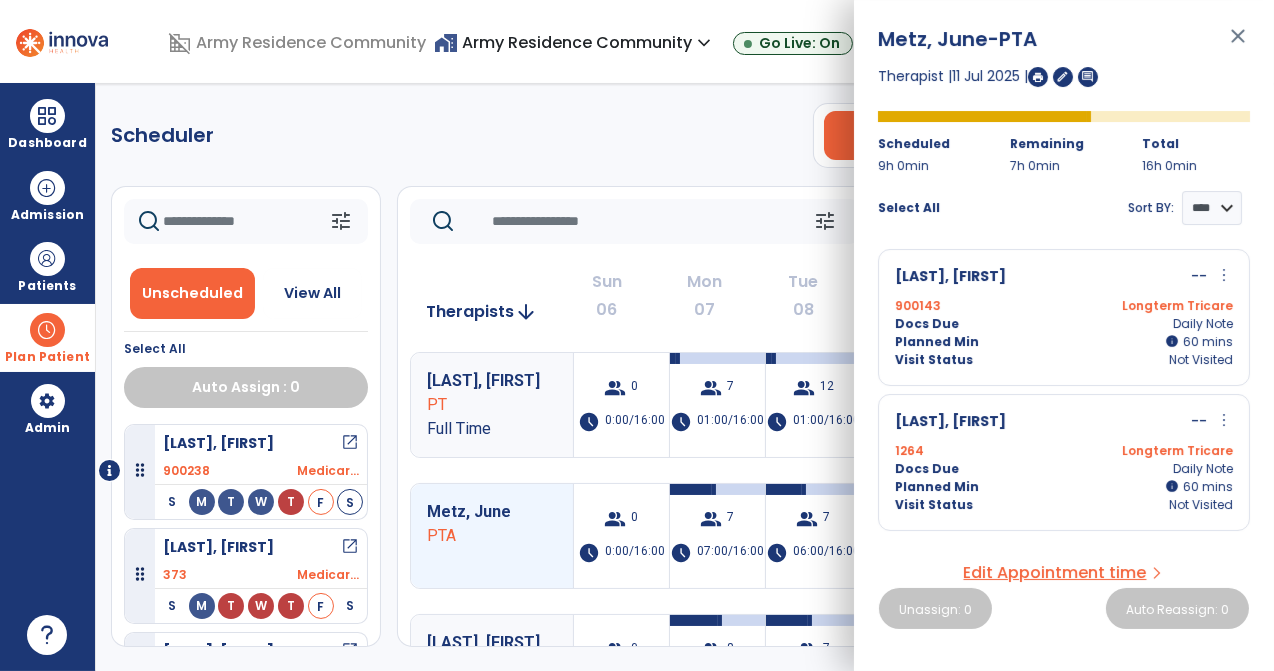 click on "[LAST], [FIRST]  -PTA close  Therapist |   11 Jul 2025 |   edit   comment  Scheduled 9h 0min Remaining  7h 0min  Total 16h 0min  Select All   Sort BY:  **** ****  [LAST], [FIRST]    --  more_vert  edit   Edit Session   alt_route   Split Minutes  900143 Longterm Tricare  Docs Due Daily Note   Planned Min  info   60 I 60 mins  Visit Status  Not Visited   [LAST],  [FIRST]    --  more_vert  edit   Edit Session   alt_route   Split Minutes  1264 Longterm Tricare  Docs Due Daily Note   Planned Min  info   60 I 60 mins  Visit Status  Not Visited   [LAST], [FIRST]   --  more_vert  edit   Edit Session   alt_route   Split Minutes  2301 Medicare - A  Docs Due Daily Note   Planned Min  info   60 I 60 mins  Visit Status  Not Visited   [LAST], [FIRST]   --  more_vert  edit   Edit Session   alt_route   Split Minutes  IH6 Medicare - A  Docs Due Daily Note   Planned Min  info   60 I 60 mins  Visit Status  Not Visited   [LAST], [FIRST]   --  more_vert  edit   Edit Session   alt_route   Split Minutes  2427  Docs Due Daily Note   info   60" at bounding box center (1064, 335) 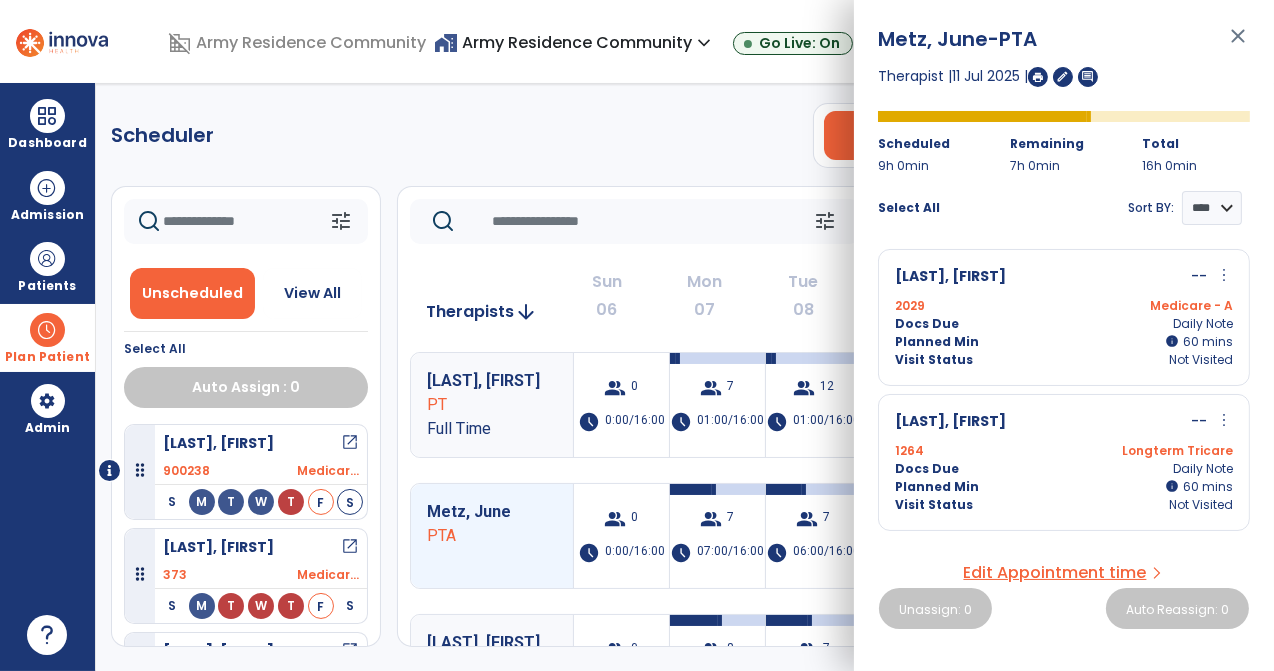 click on "close" at bounding box center (1238, 45) 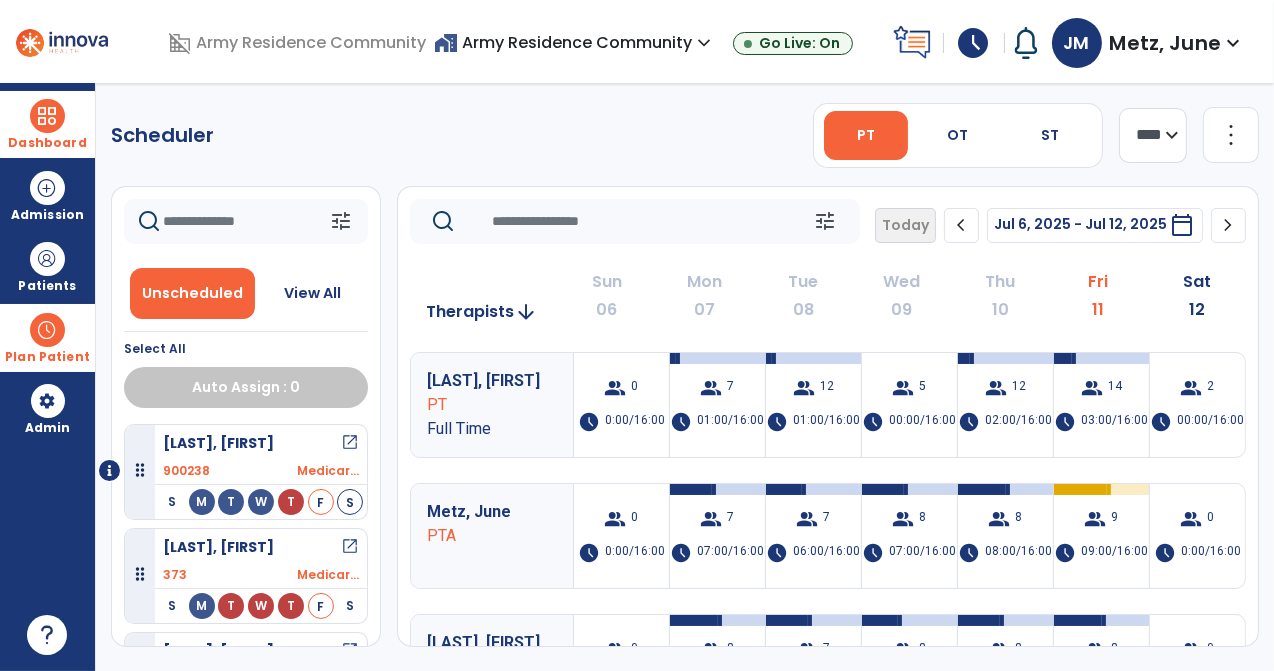 click at bounding box center (47, 116) 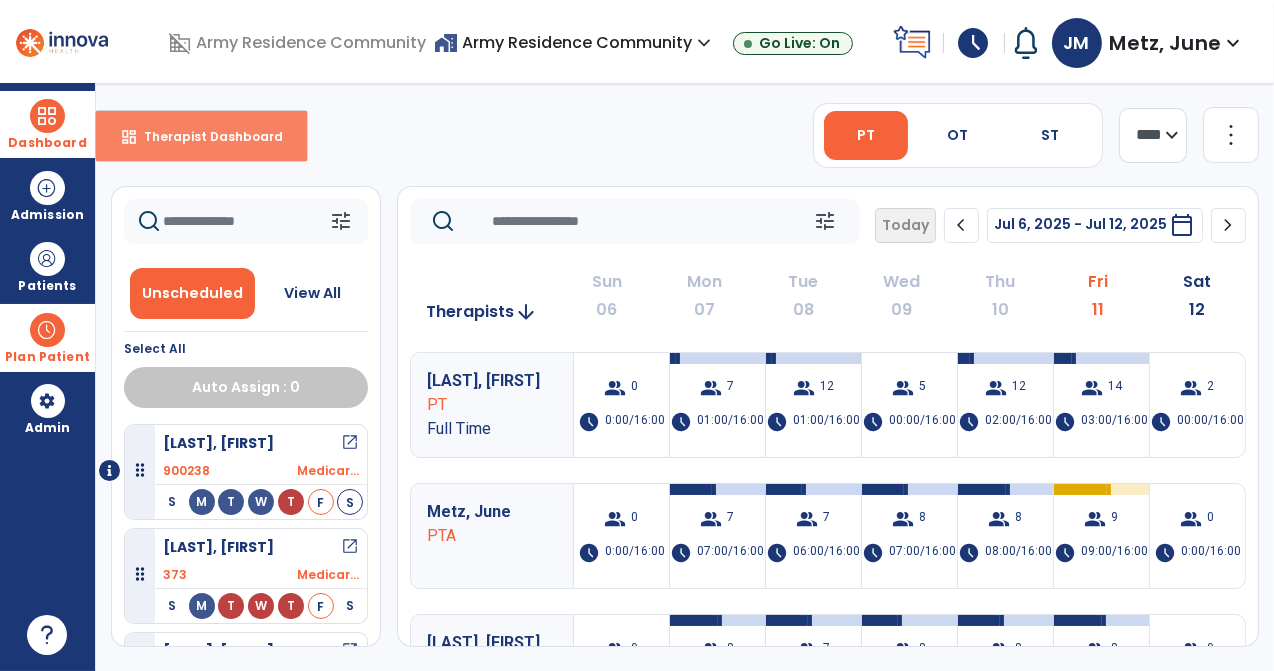 click on "Therapist Dashboard" at bounding box center (205, 136) 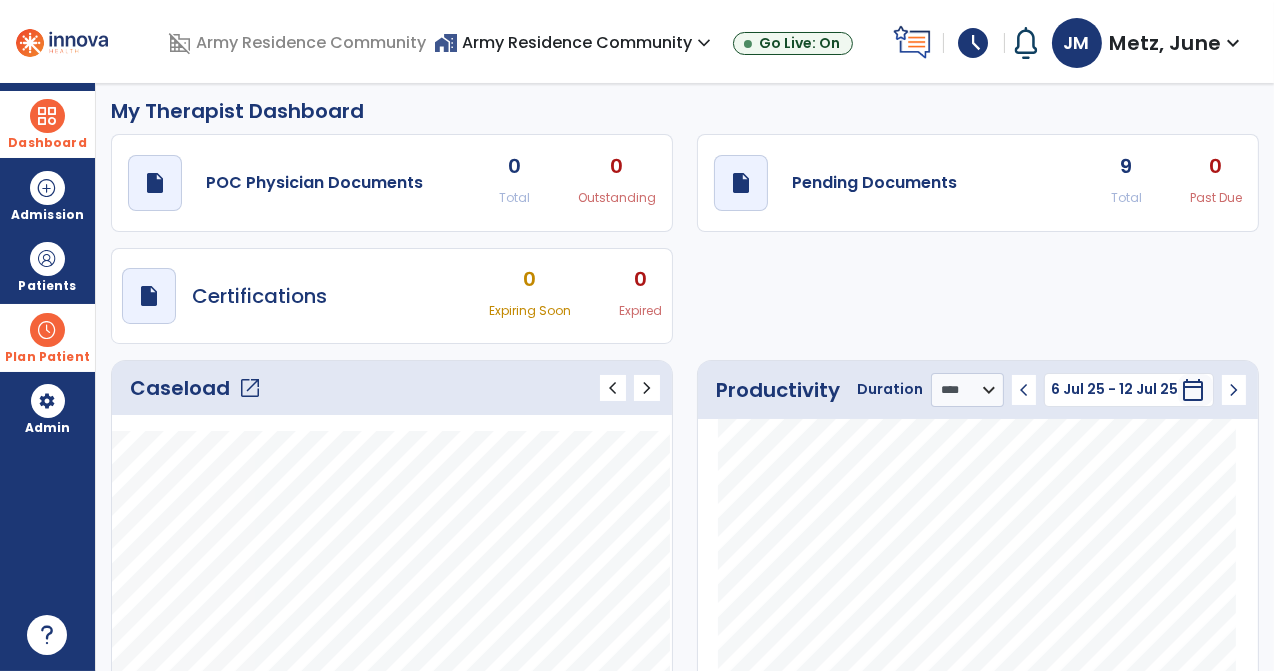 scroll, scrollTop: 0, scrollLeft: 0, axis: both 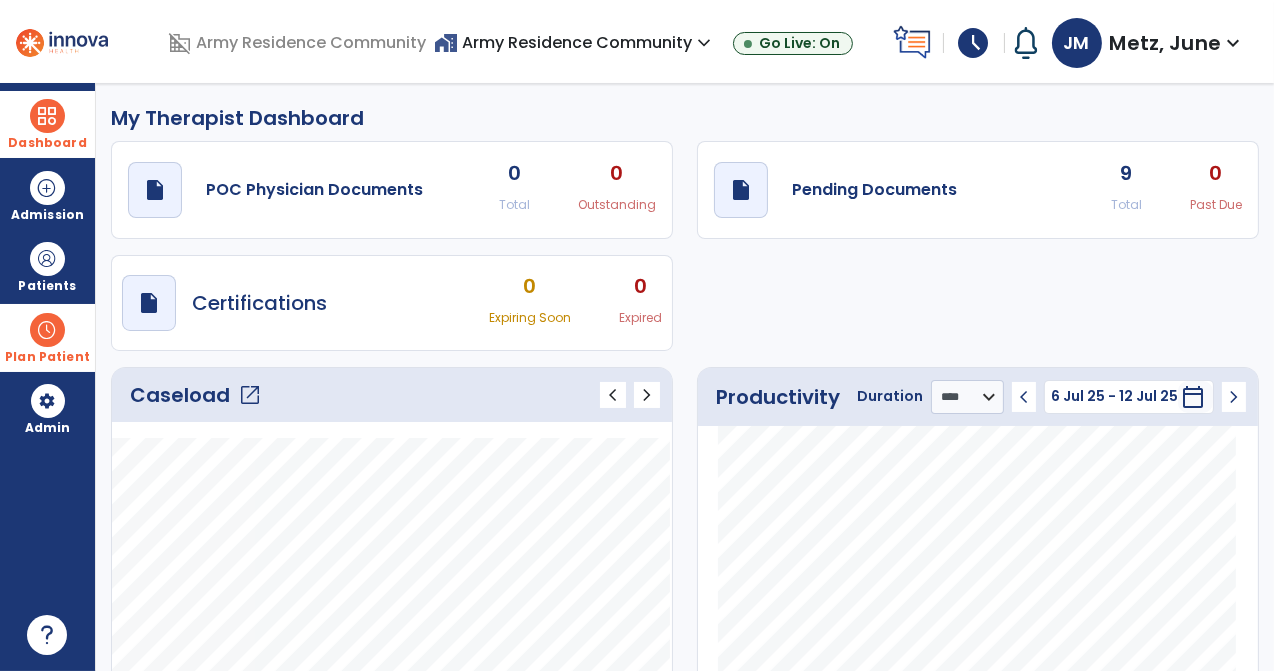 click at bounding box center (47, 330) 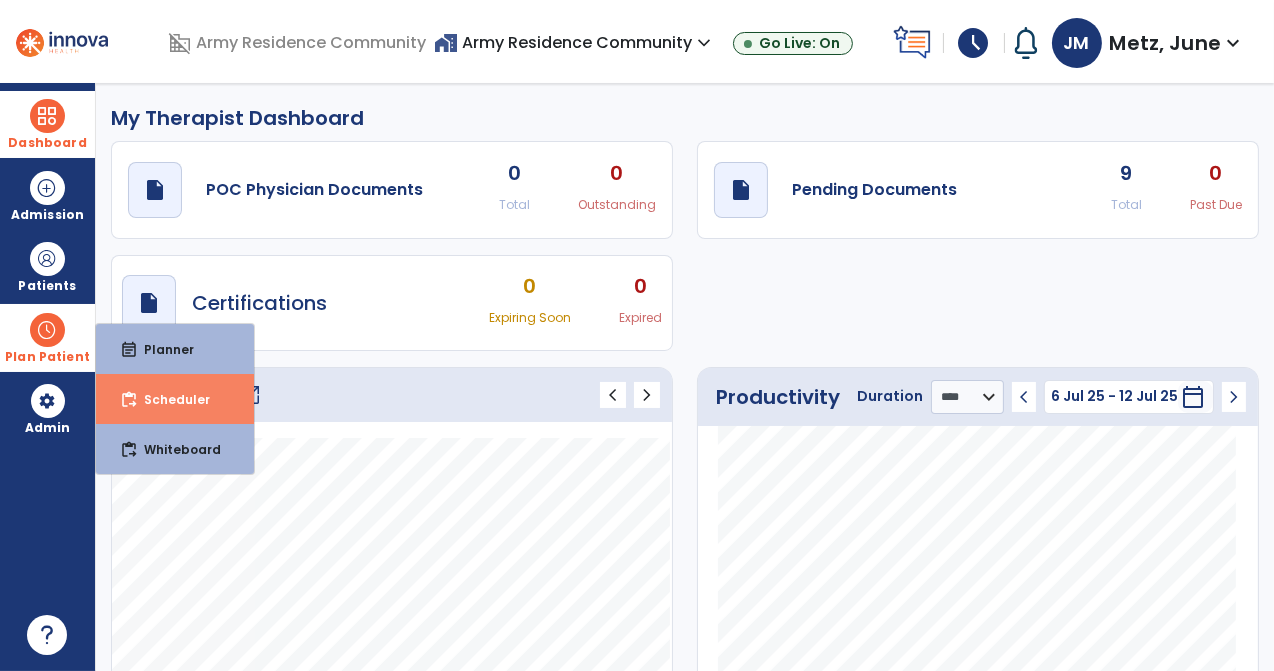 click on "Scheduler" at bounding box center [169, 399] 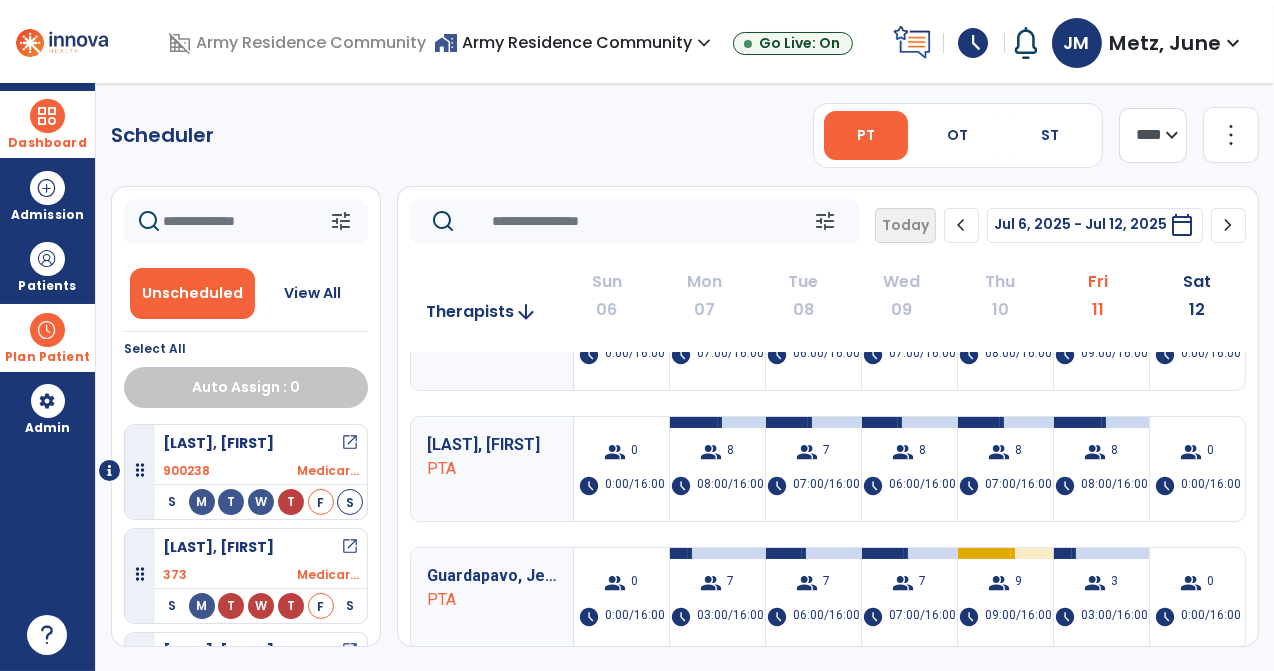 scroll, scrollTop: 200, scrollLeft: 0, axis: vertical 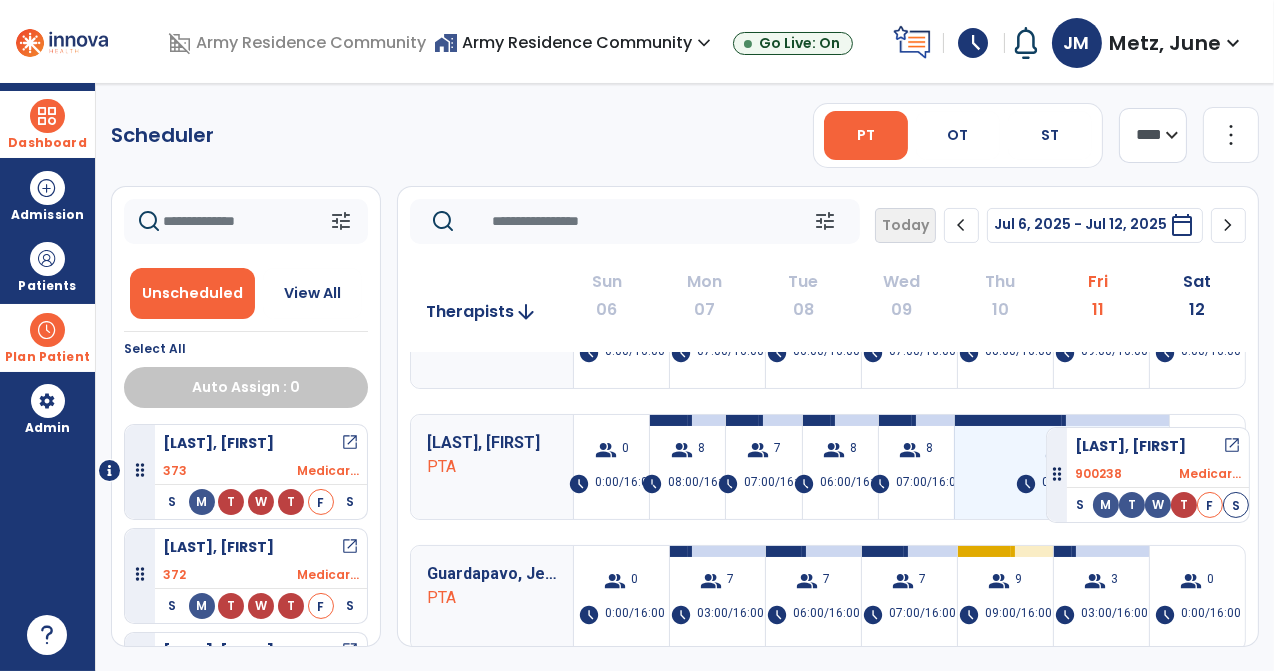 drag, startPoint x: 321, startPoint y: 496, endPoint x: 1046, endPoint y: 419, distance: 729.0775 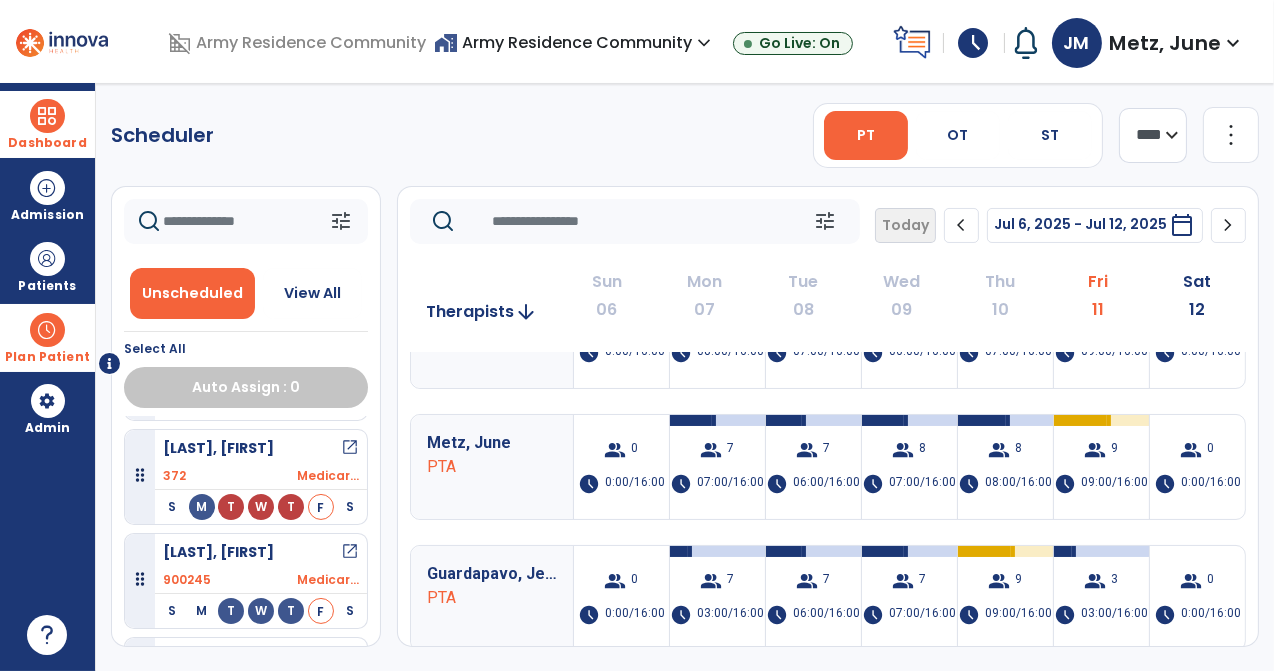 scroll, scrollTop: 200, scrollLeft: 0, axis: vertical 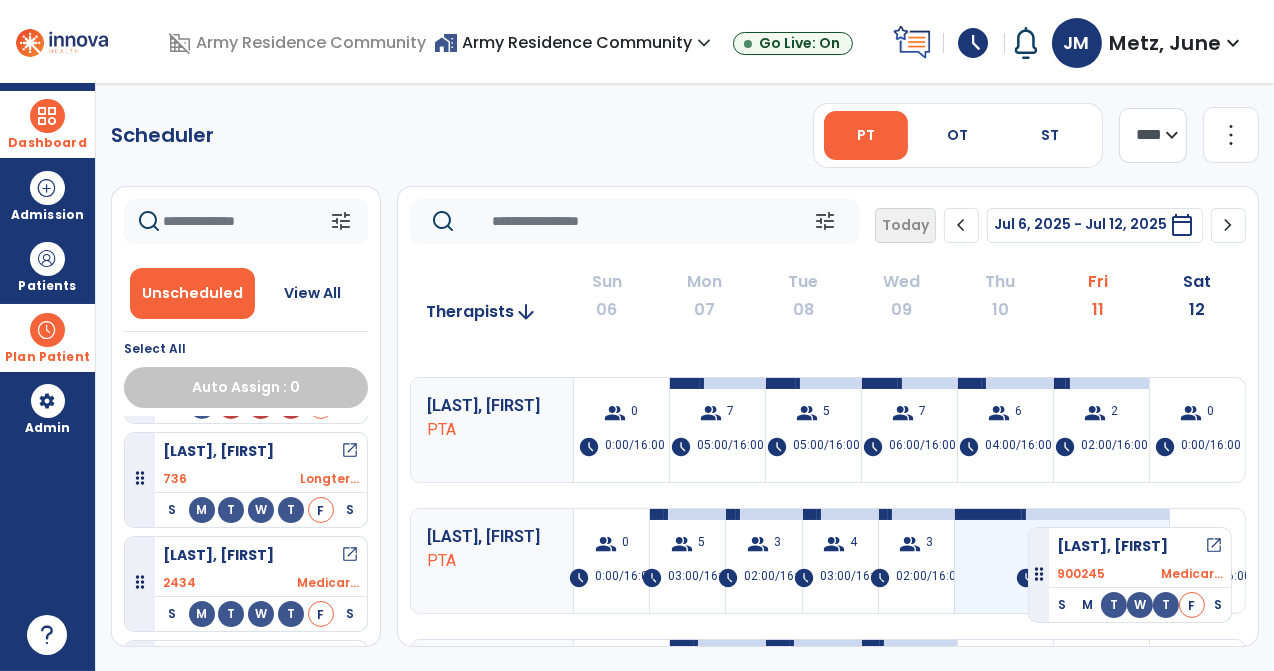 drag, startPoint x: 325, startPoint y: 506, endPoint x: 1028, endPoint y: 519, distance: 703.1202 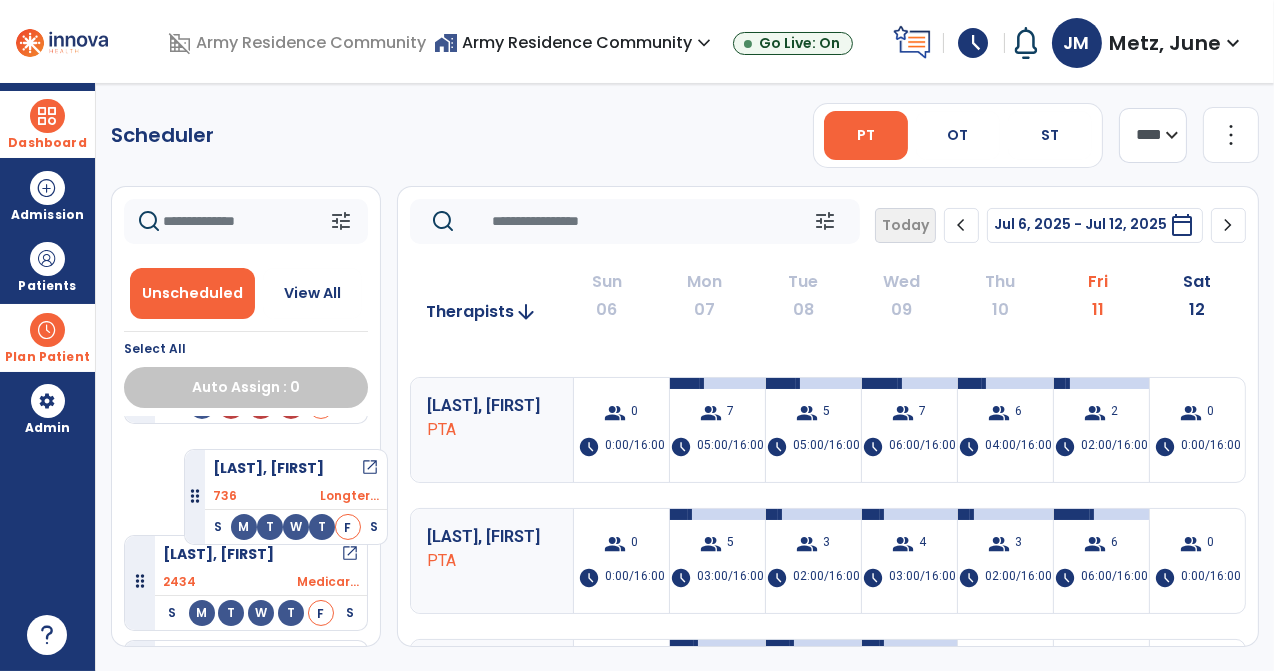 drag, startPoint x: 319, startPoint y: 507, endPoint x: 184, endPoint y: 441, distance: 150.26976 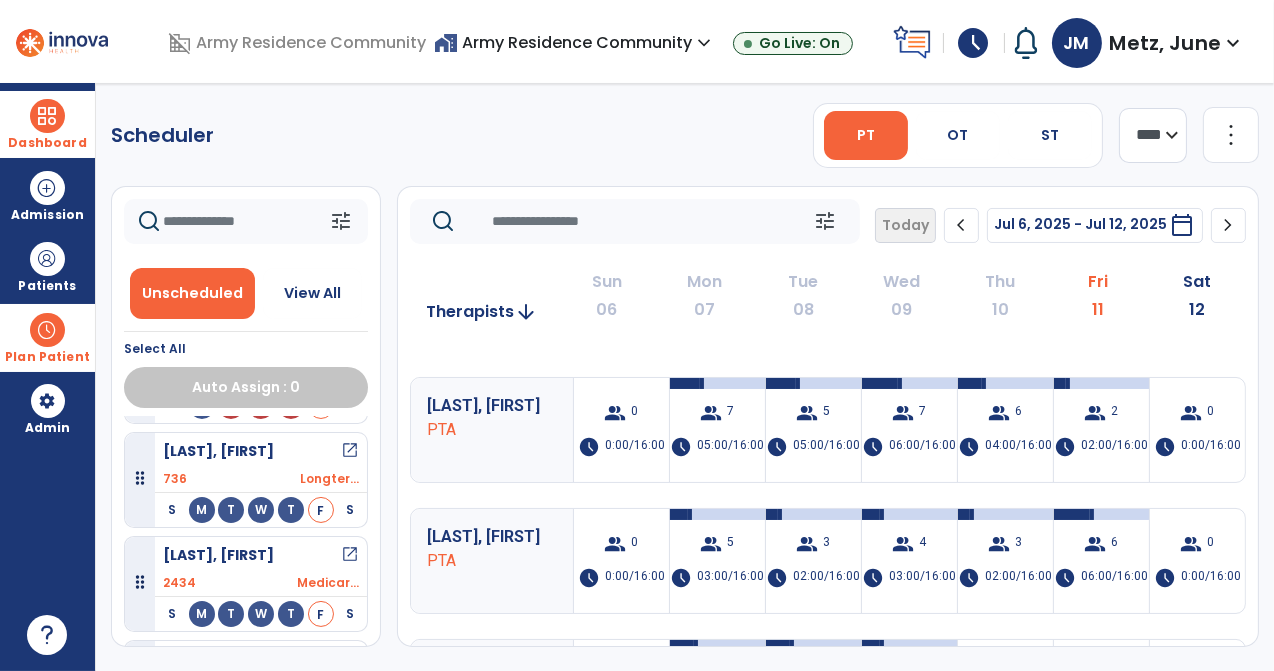 scroll, scrollTop: 0, scrollLeft: 0, axis: both 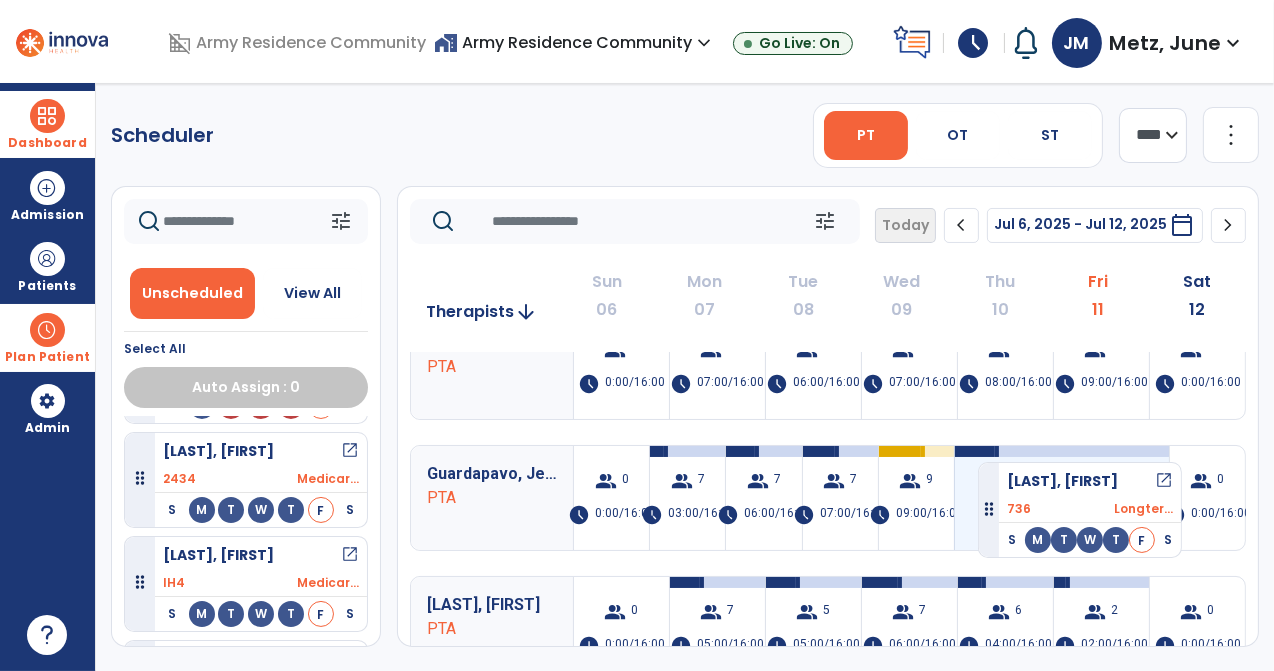 drag, startPoint x: 325, startPoint y: 501, endPoint x: 978, endPoint y: 454, distance: 654.6892 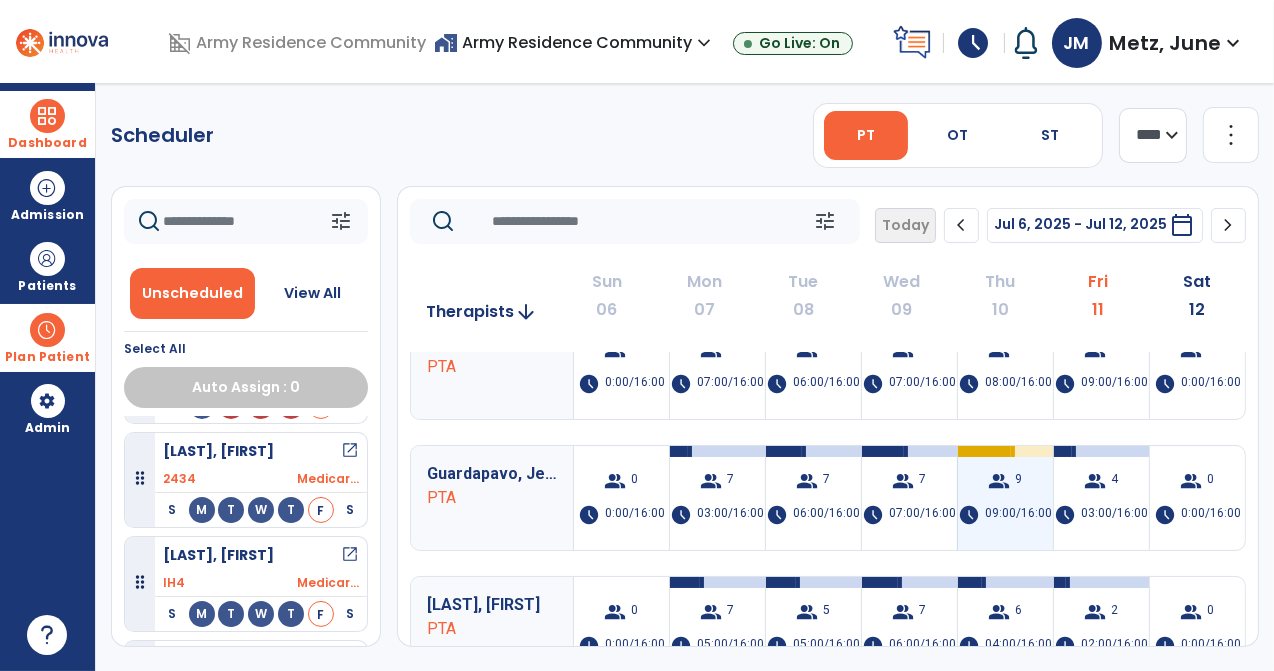 click on "group  9  schedule  09:00/16:00" at bounding box center [1005, 498] 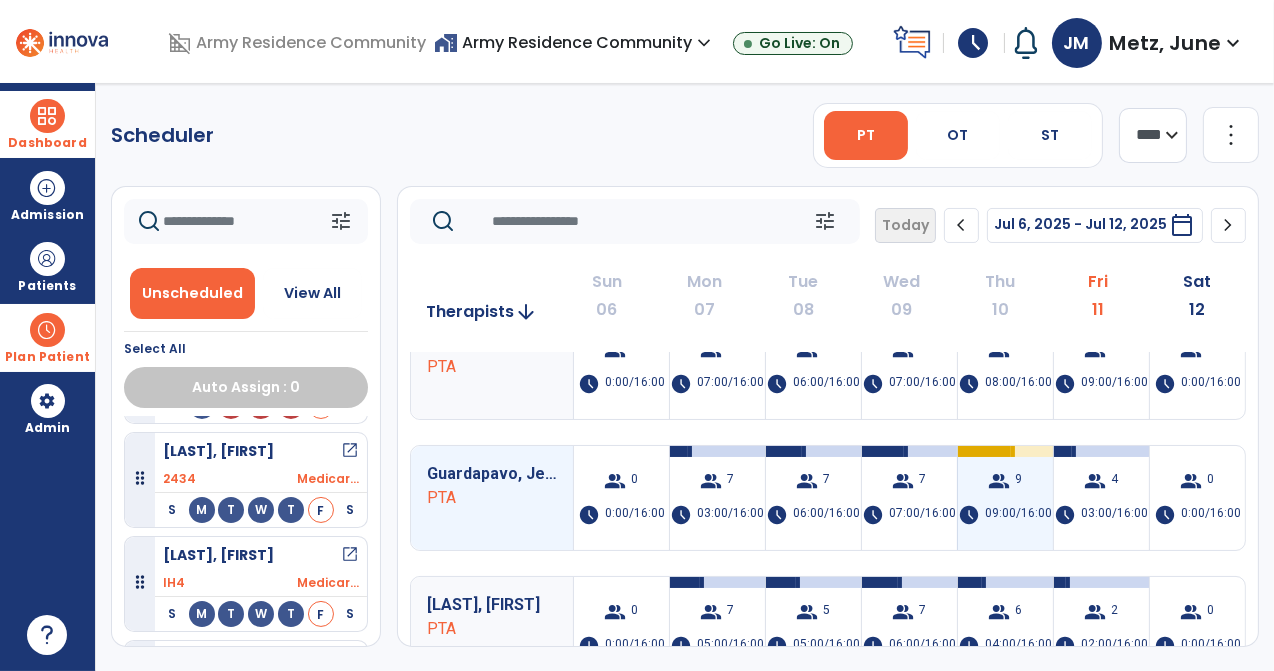 click on "group  9  schedule  09:00/16:00" at bounding box center [1005, 498] 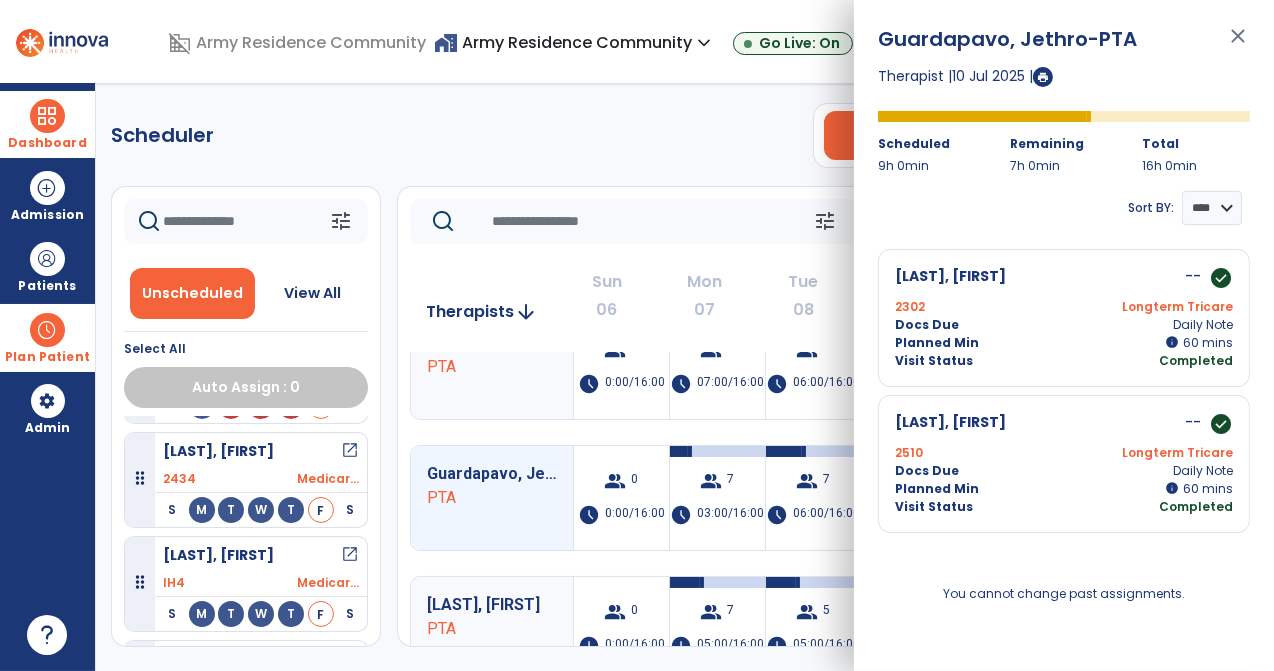 click on "Docs Due Daily Note" at bounding box center [1064, 325] 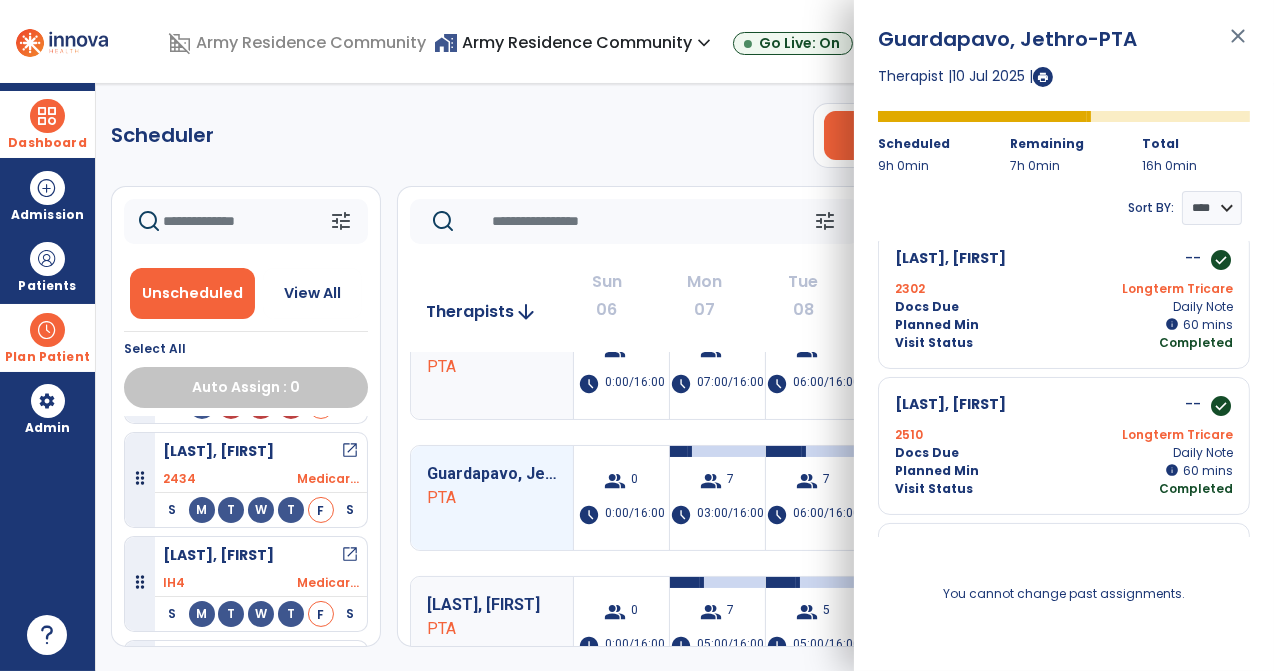 scroll, scrollTop: 0, scrollLeft: 0, axis: both 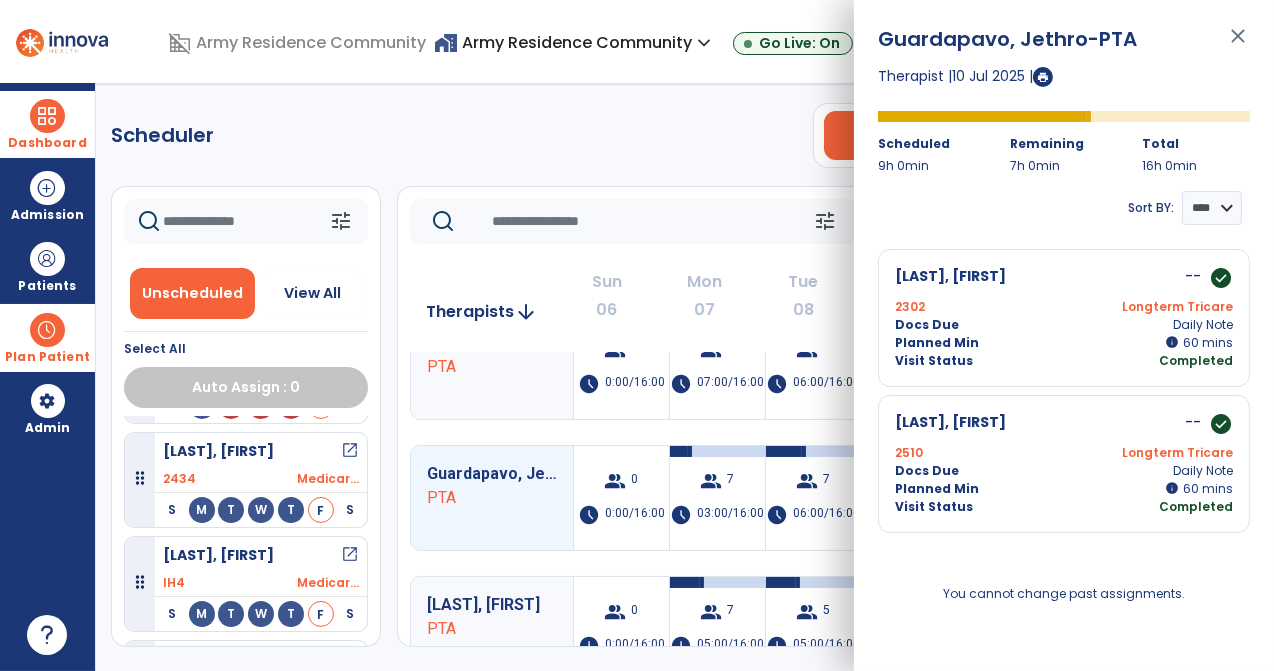 click on "close" at bounding box center [1238, 45] 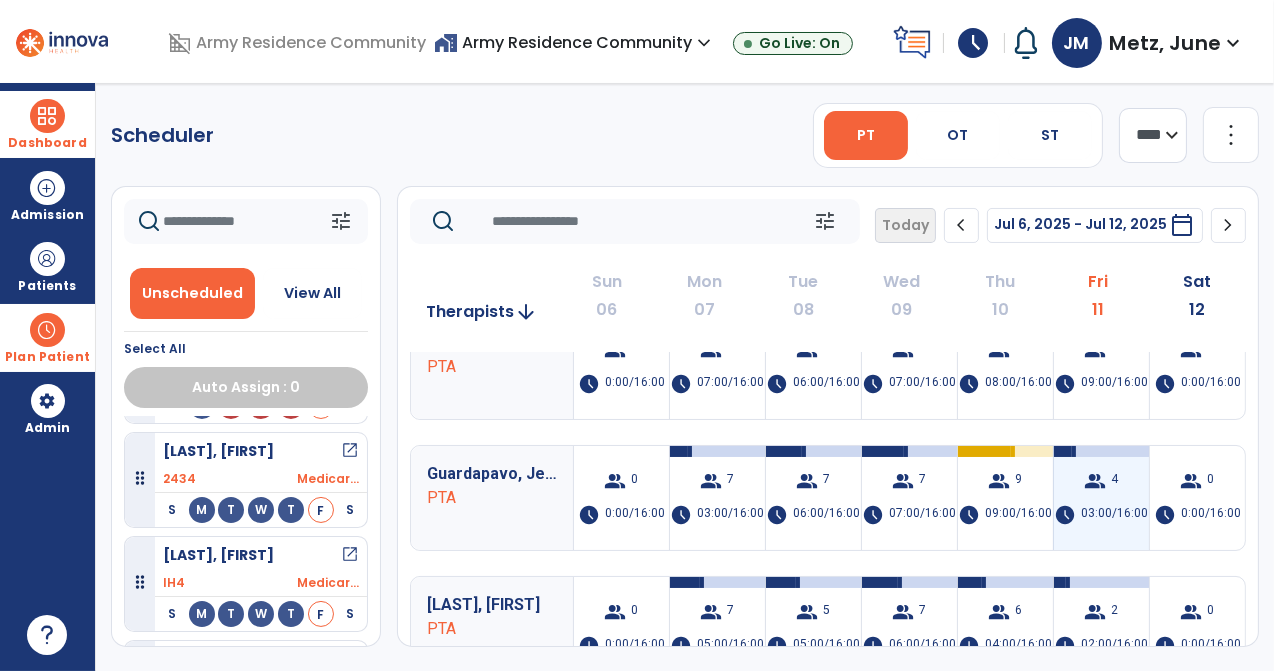 click on "group  4  schedule  03:00/16:00" at bounding box center (1101, 498) 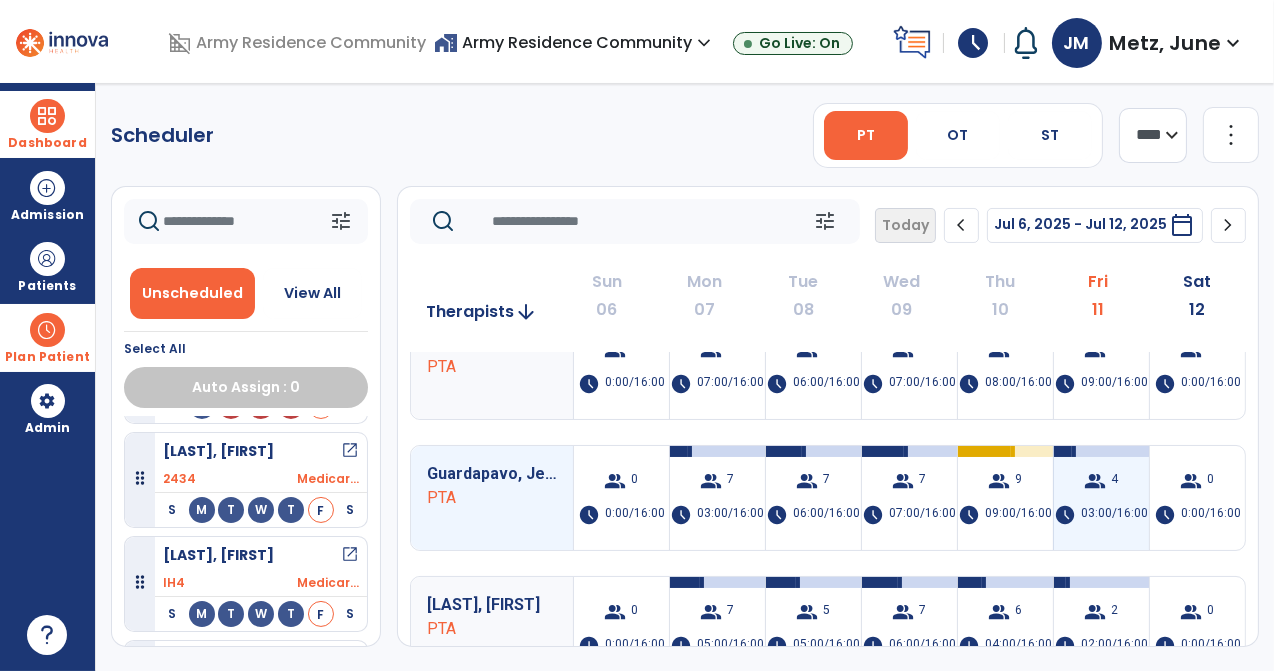 click on "group  4  schedule  03:00/16:00" at bounding box center [1101, 498] 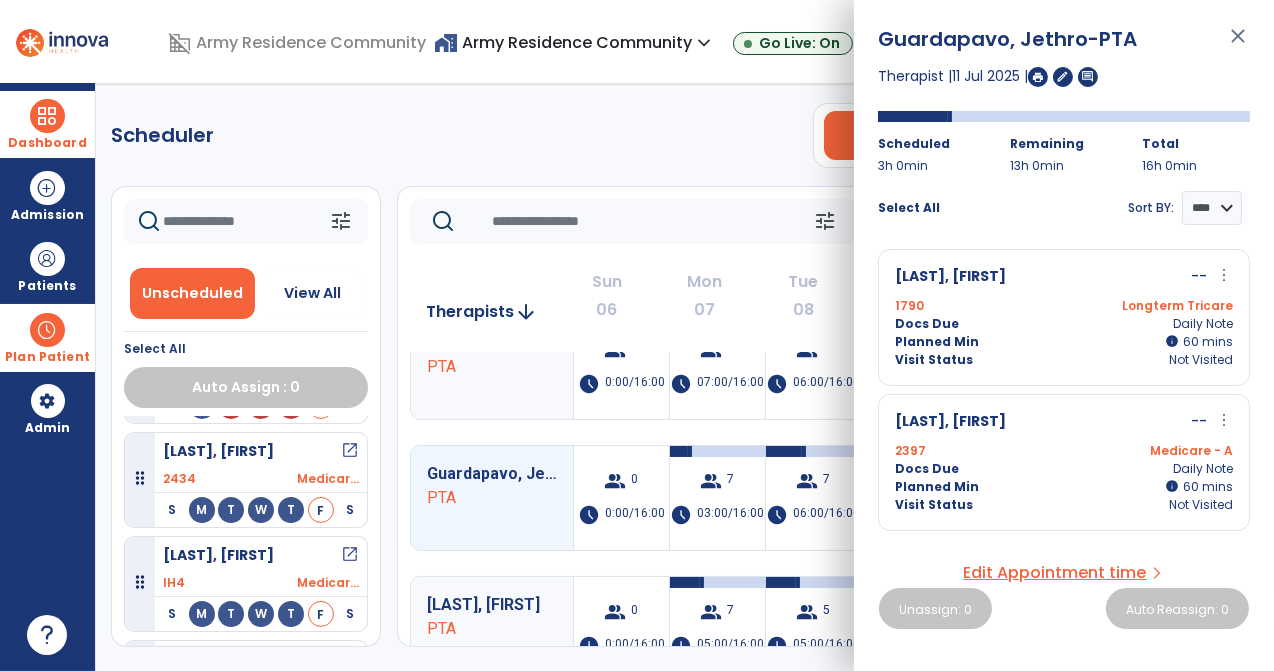 scroll, scrollTop: 0, scrollLeft: 0, axis: both 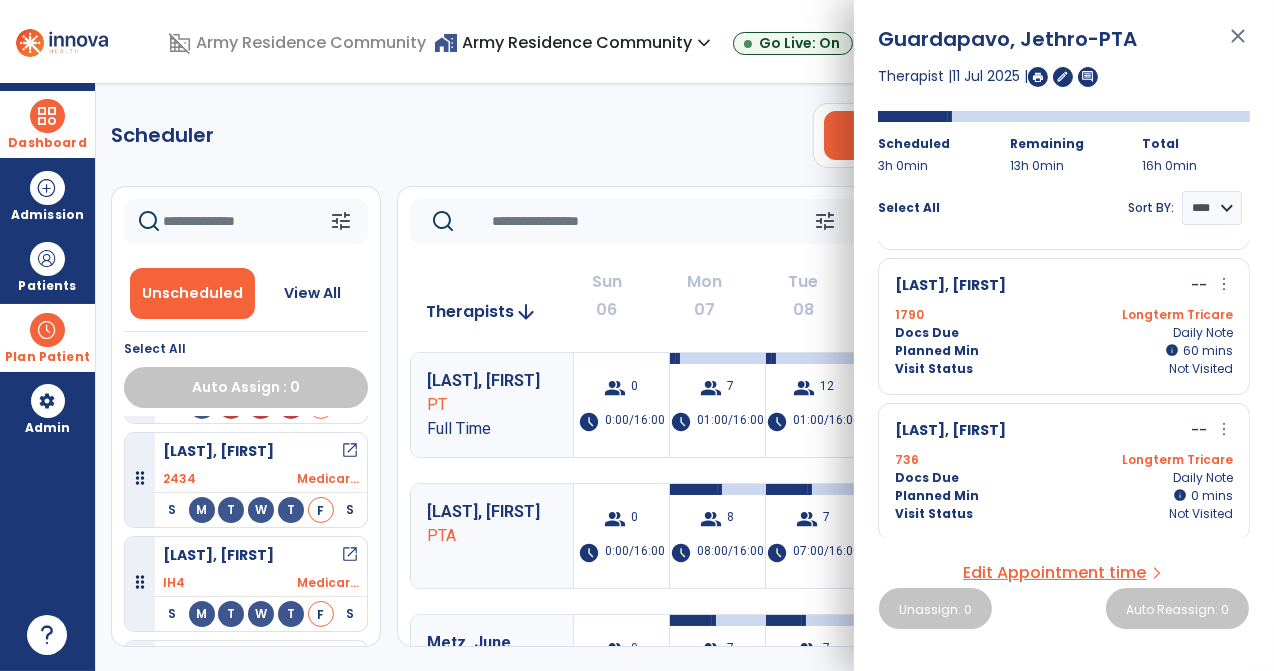 click on "tune" 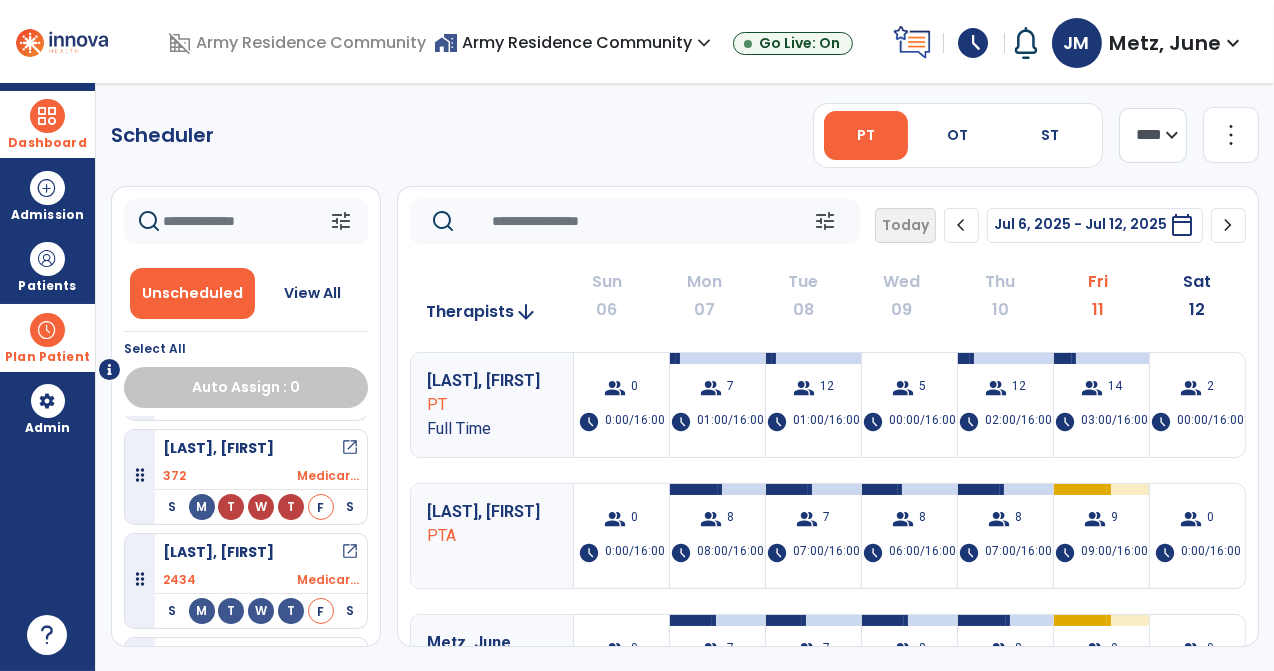 scroll, scrollTop: 200, scrollLeft: 0, axis: vertical 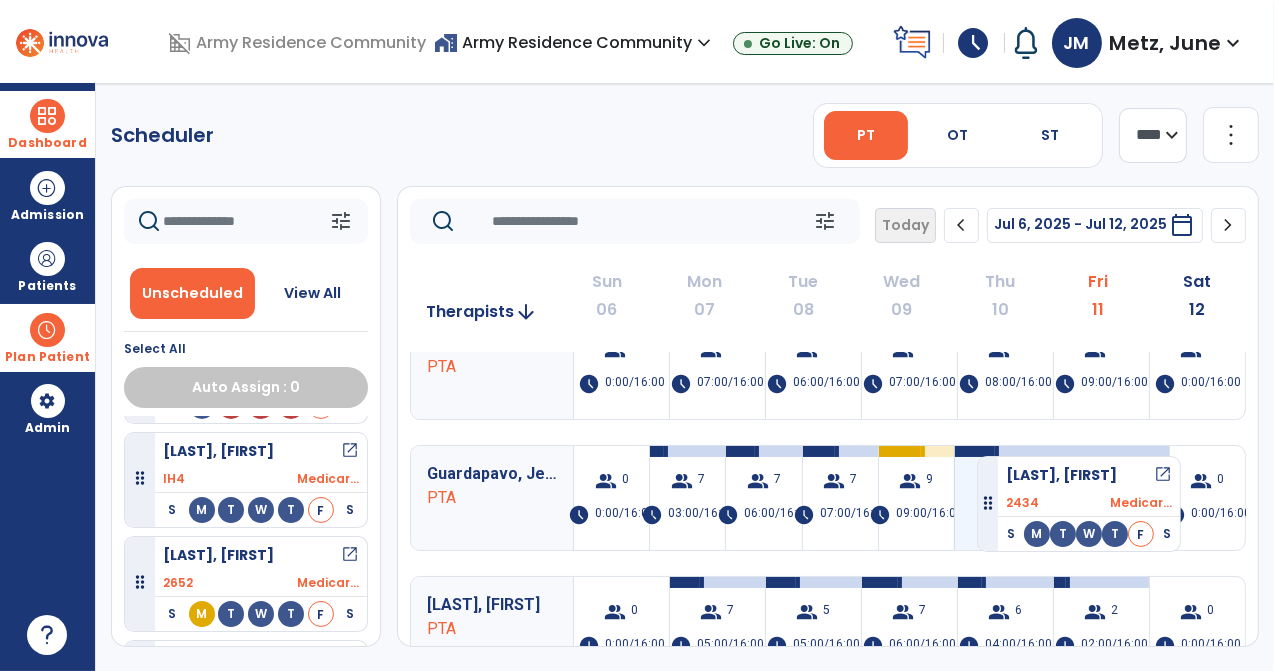 drag, startPoint x: 320, startPoint y: 501, endPoint x: 977, endPoint y: 448, distance: 659.1343 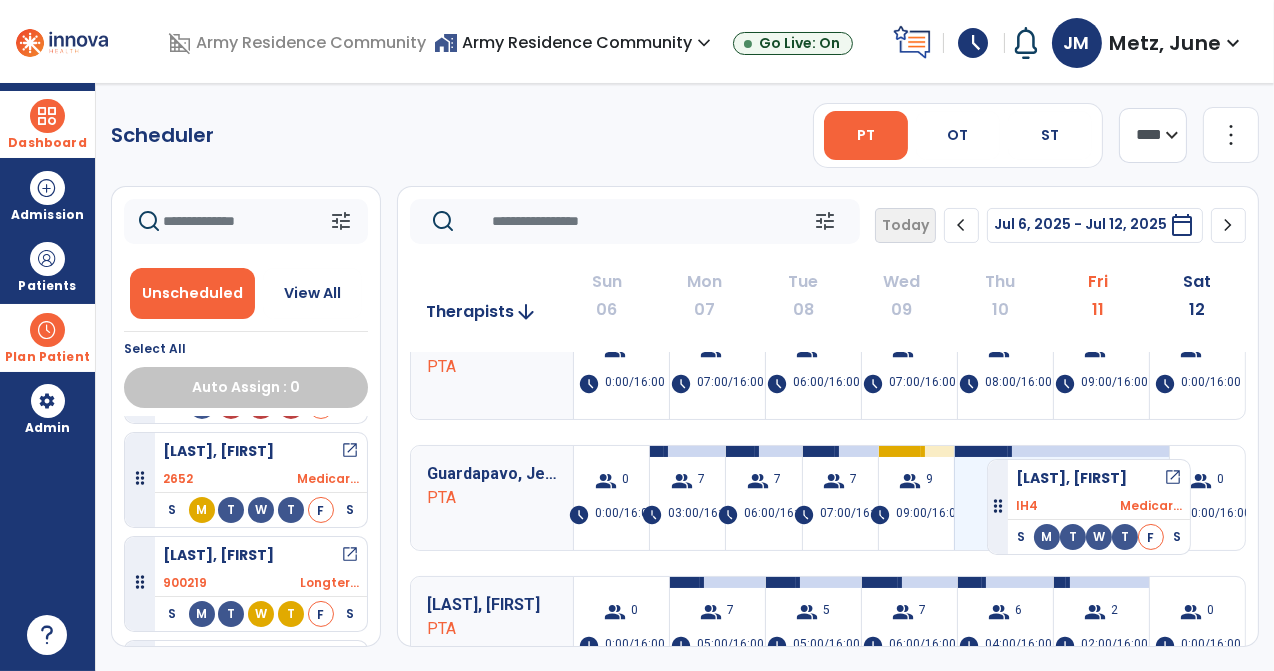 drag, startPoint x: 319, startPoint y: 501, endPoint x: 987, endPoint y: 451, distance: 669.86865 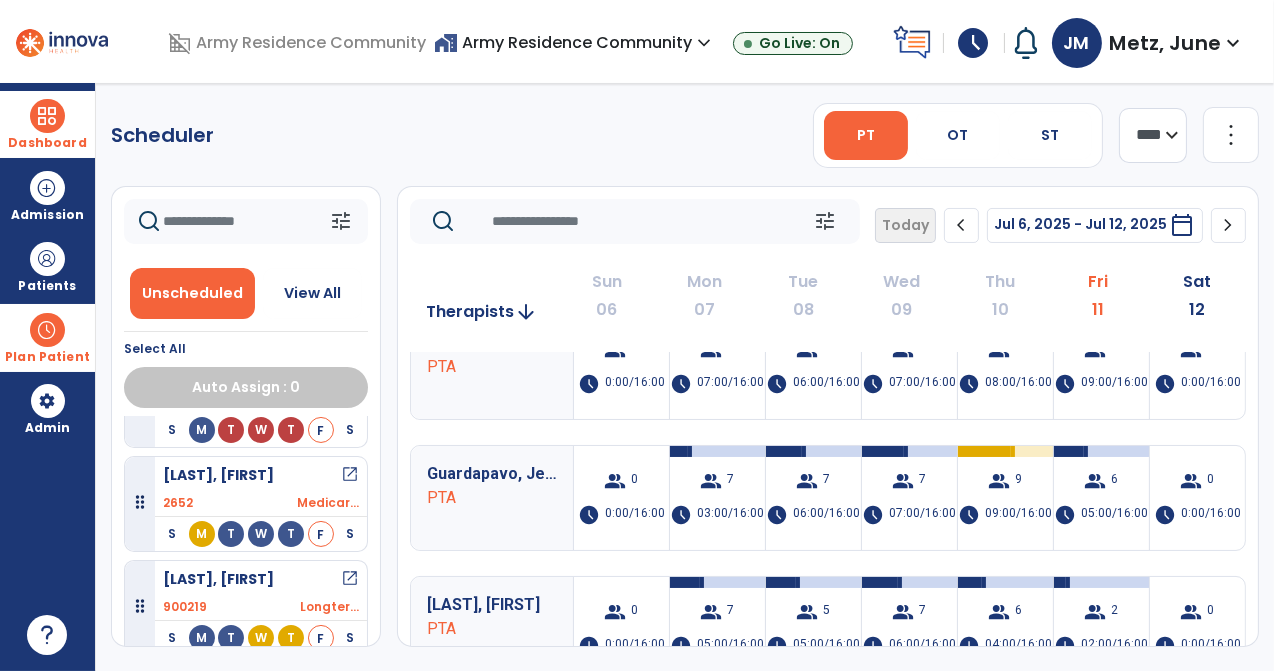 scroll, scrollTop: 176, scrollLeft: 0, axis: vertical 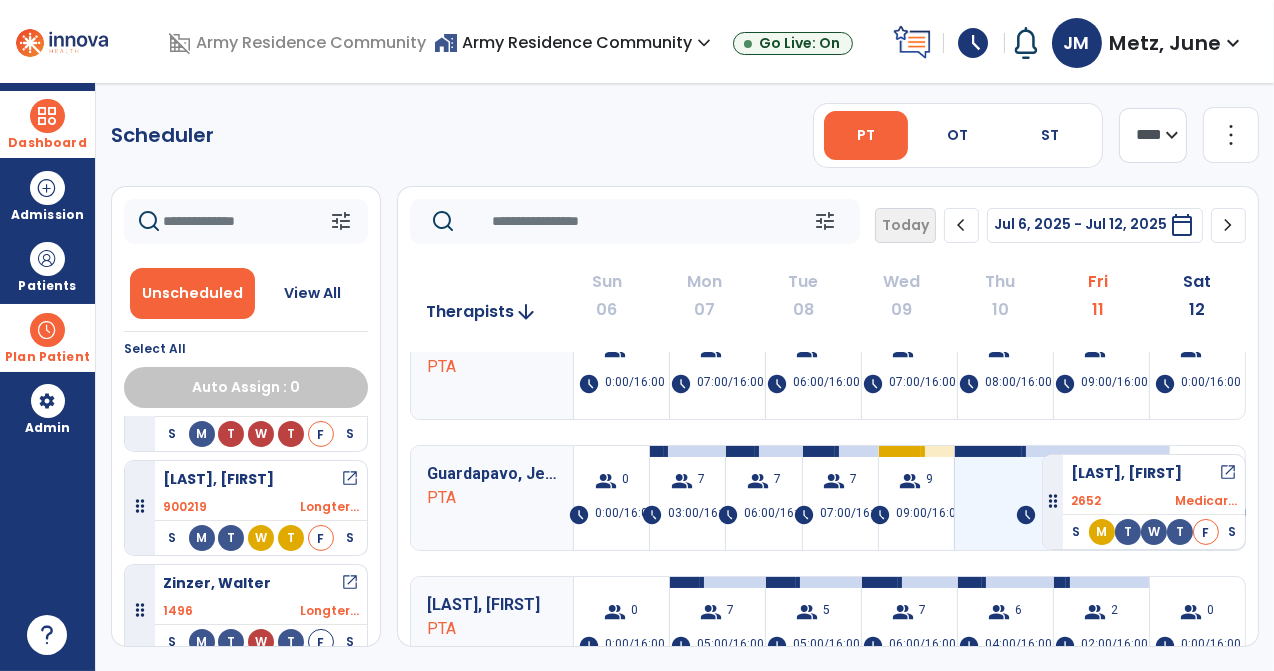 drag, startPoint x: 321, startPoint y: 523, endPoint x: 1042, endPoint y: 446, distance: 725.1 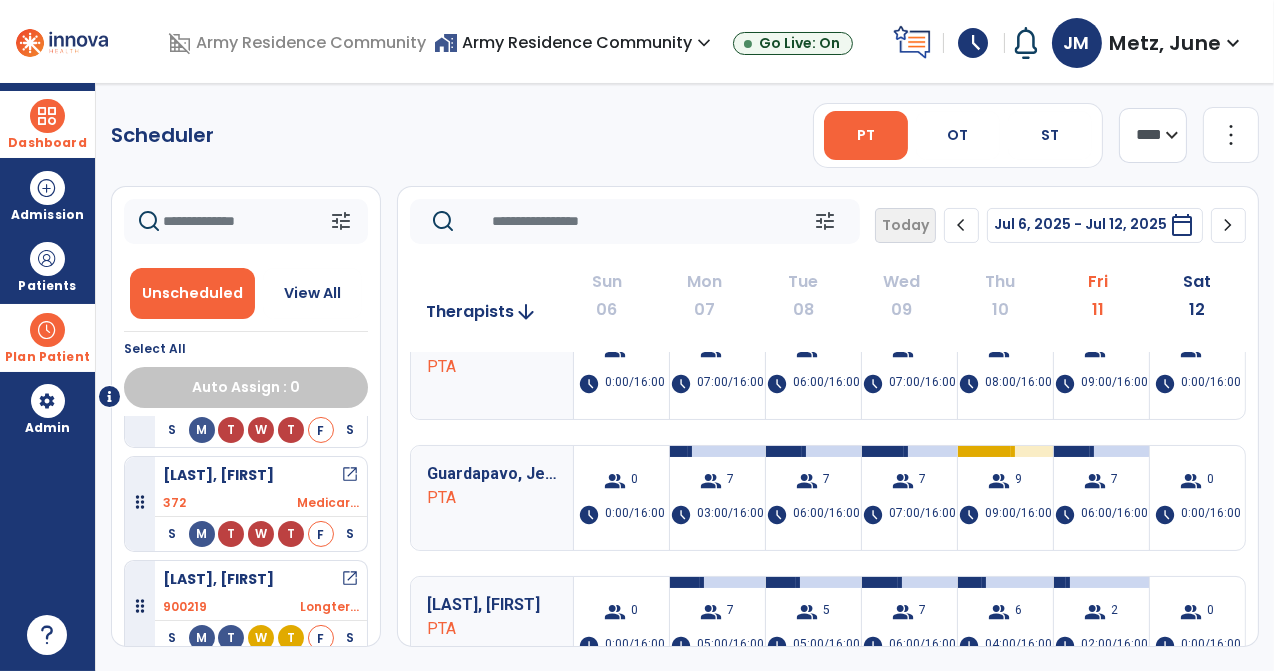 scroll, scrollTop: 172, scrollLeft: 0, axis: vertical 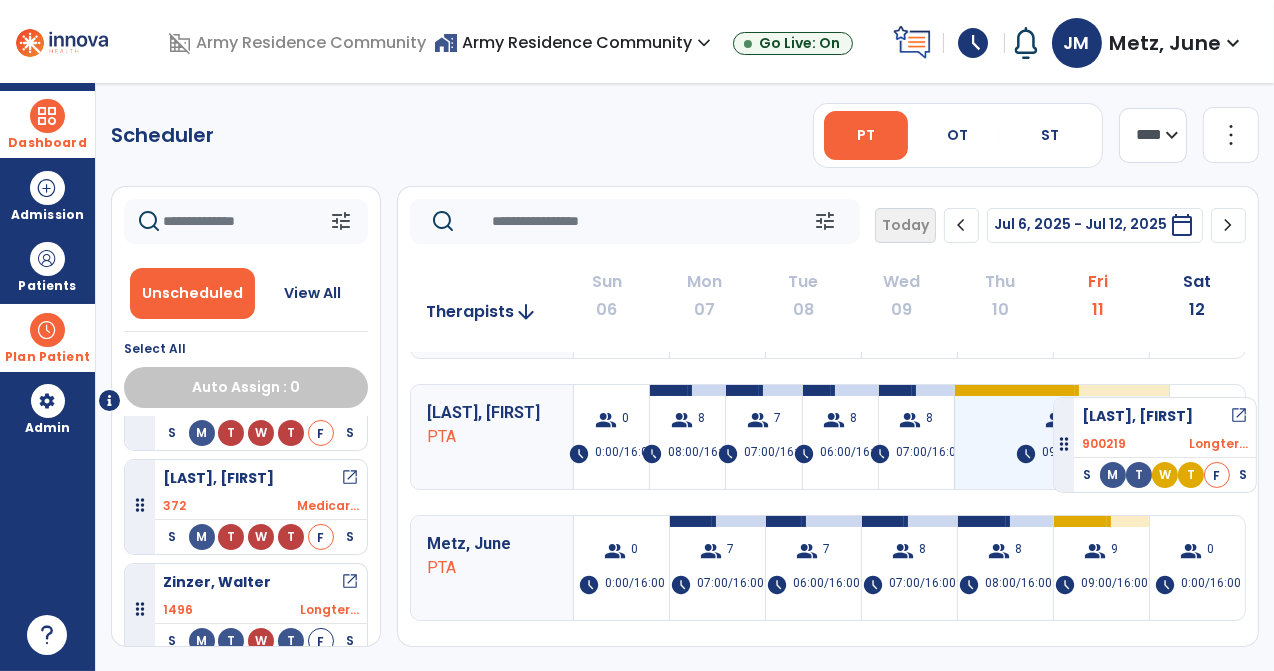 drag, startPoint x: 314, startPoint y: 534, endPoint x: 1053, endPoint y: 389, distance: 753.09094 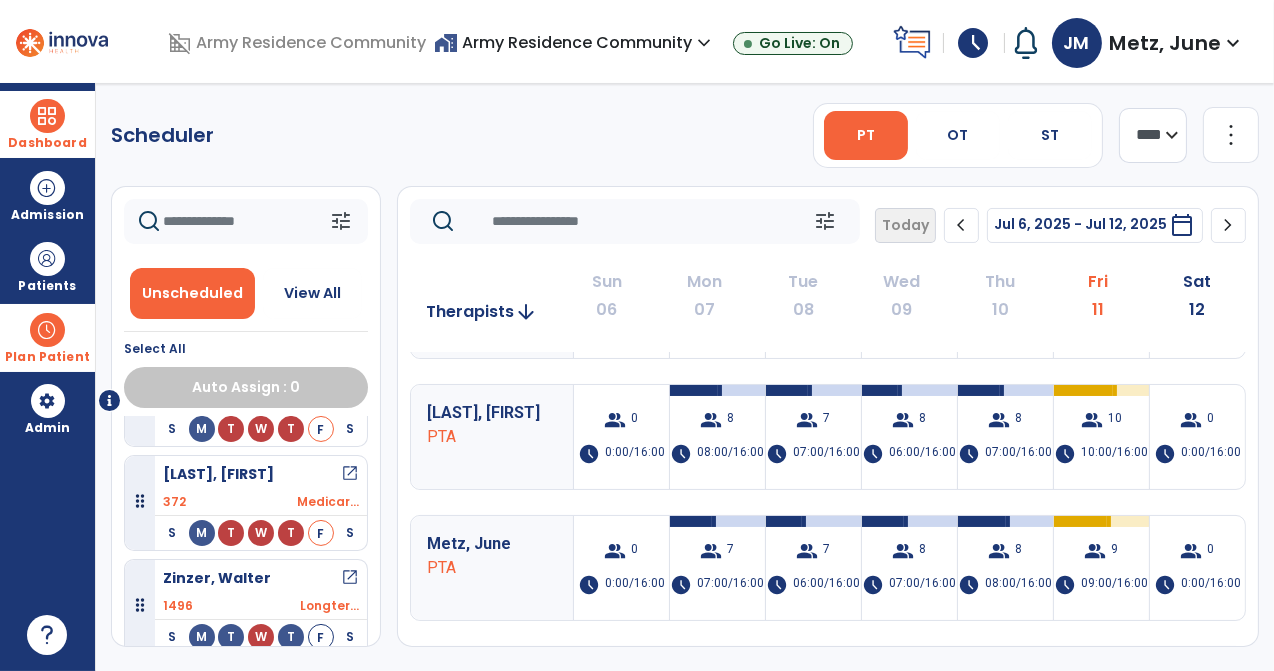 scroll, scrollTop: 69, scrollLeft: 0, axis: vertical 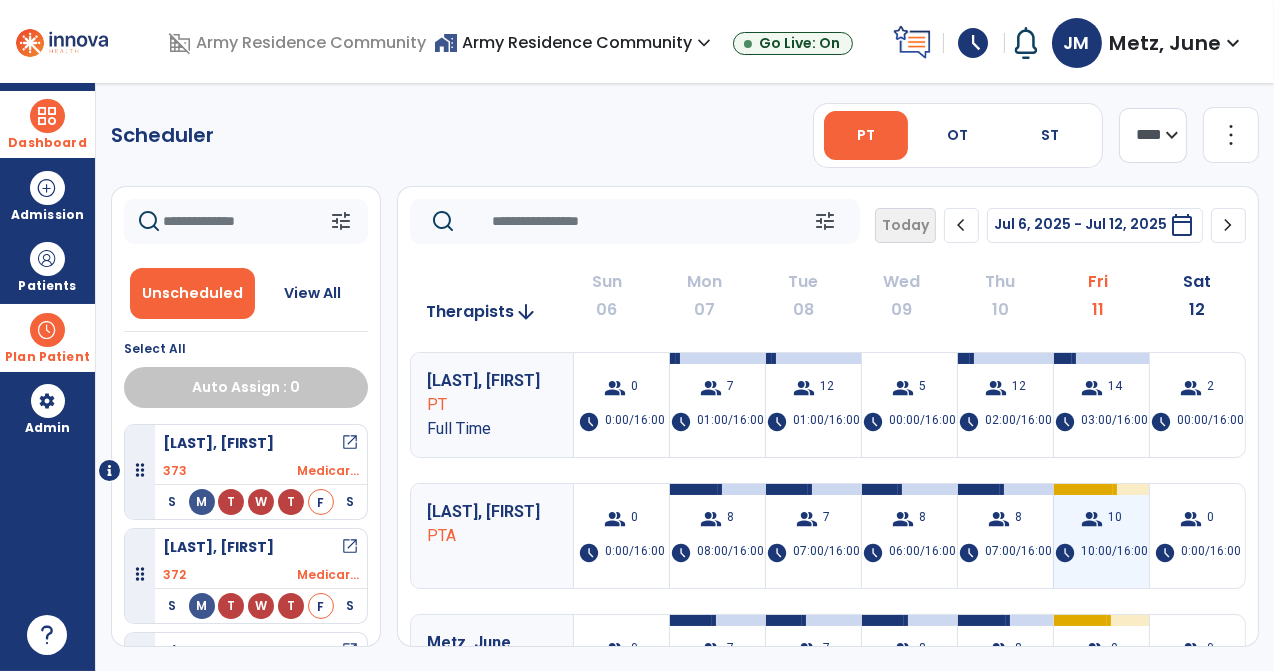 click on "group  10  schedule  10:00/16:00" at bounding box center [1101, 536] 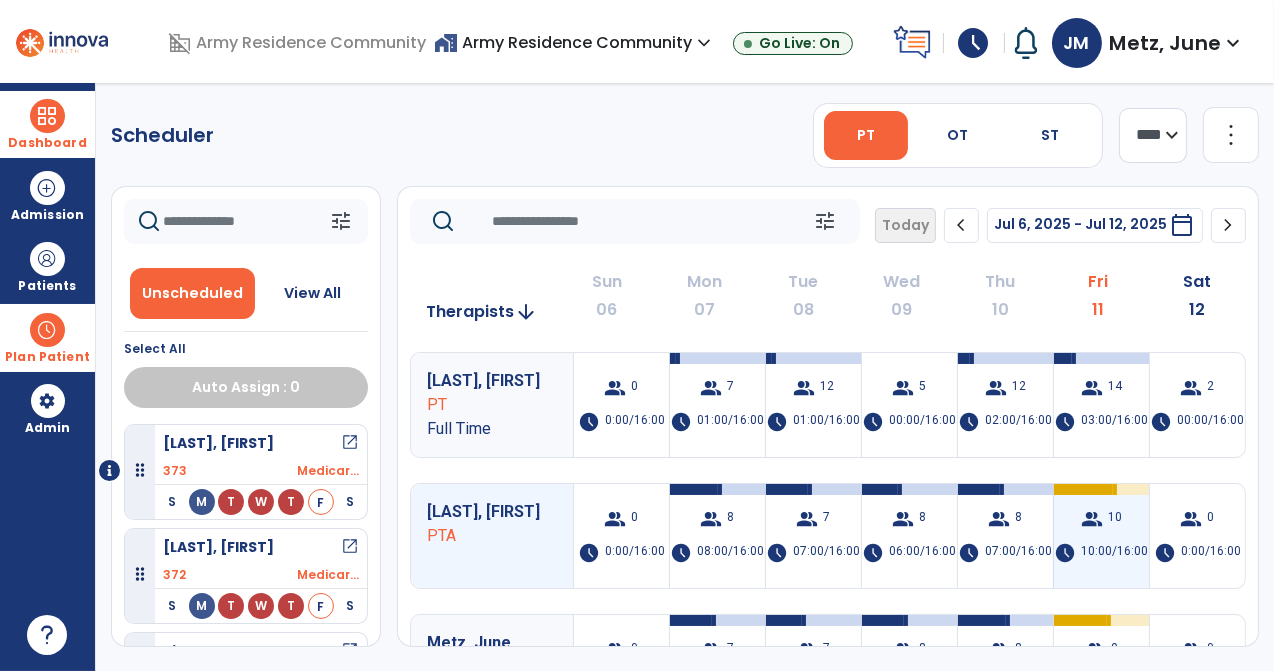 click on "group  10  schedule  10:00/16:00" at bounding box center (1101, 536) 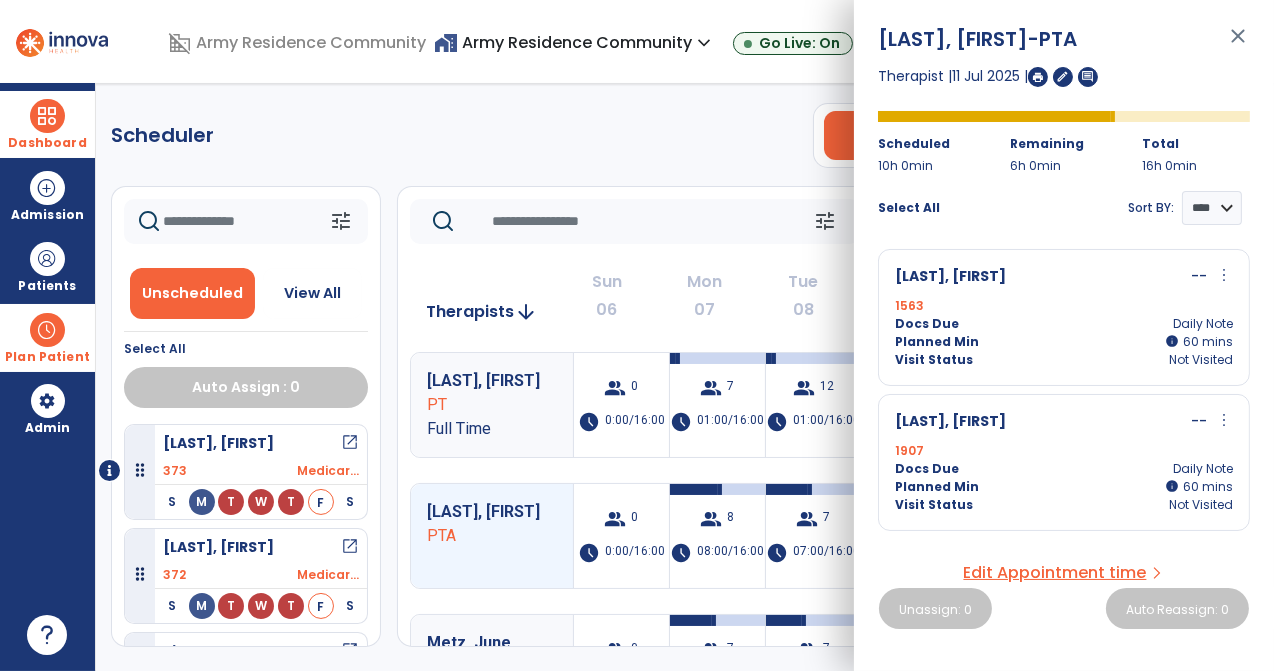 scroll, scrollTop: 66, scrollLeft: 0, axis: vertical 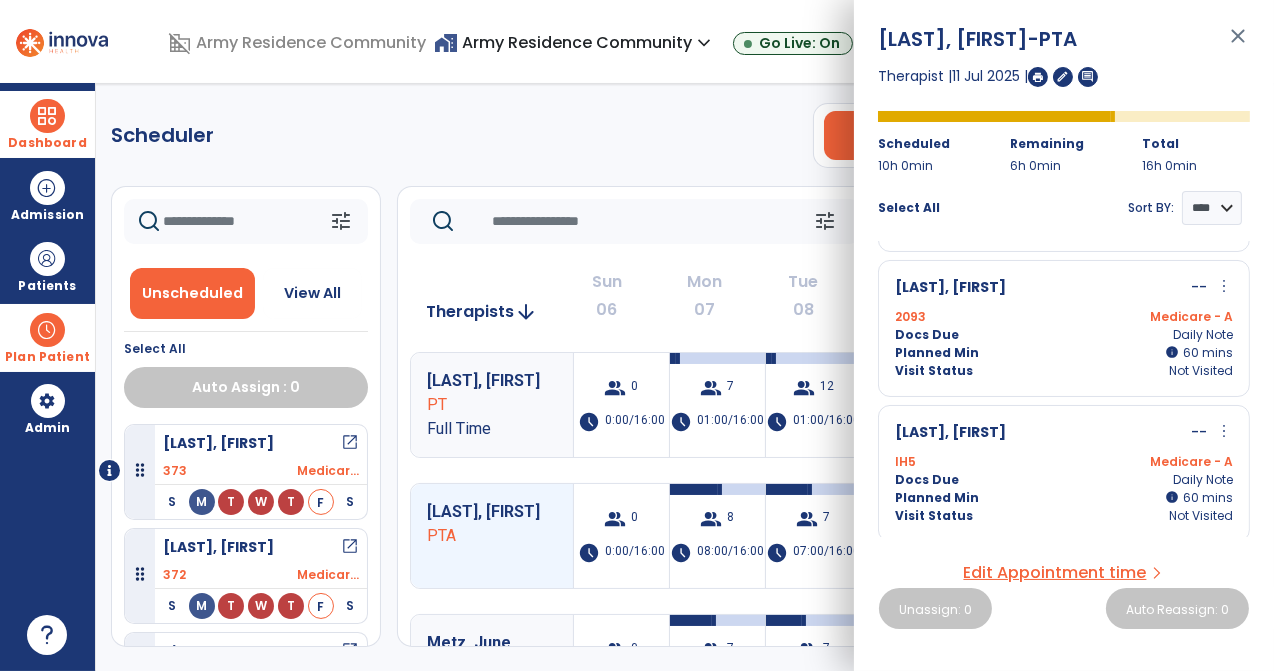 click on "close" at bounding box center (1238, 45) 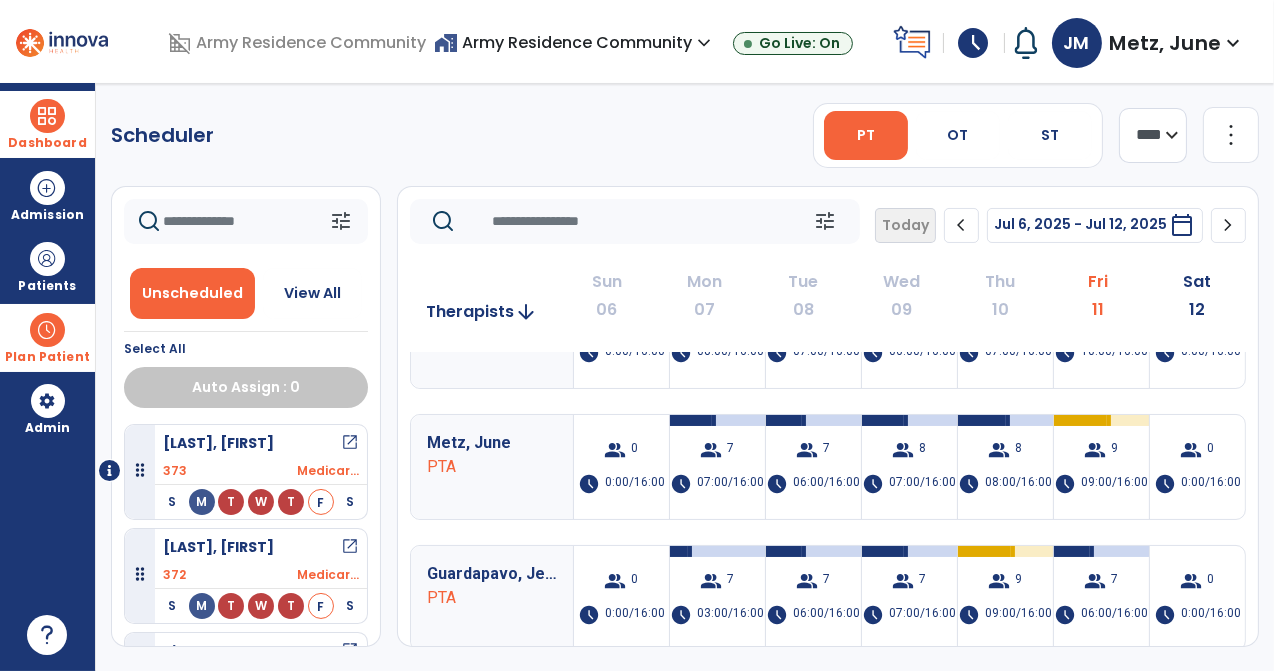 scroll, scrollTop: 300, scrollLeft: 0, axis: vertical 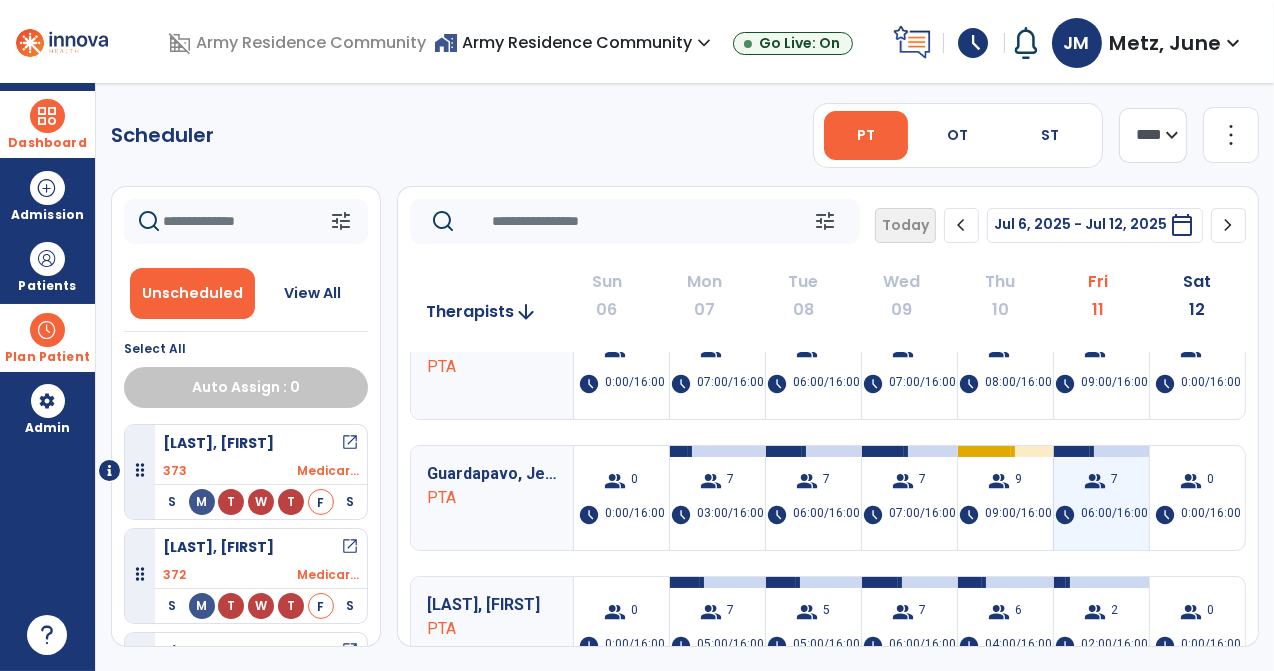 click on "group  7  schedule  06:00/16:00" at bounding box center (1101, 498) 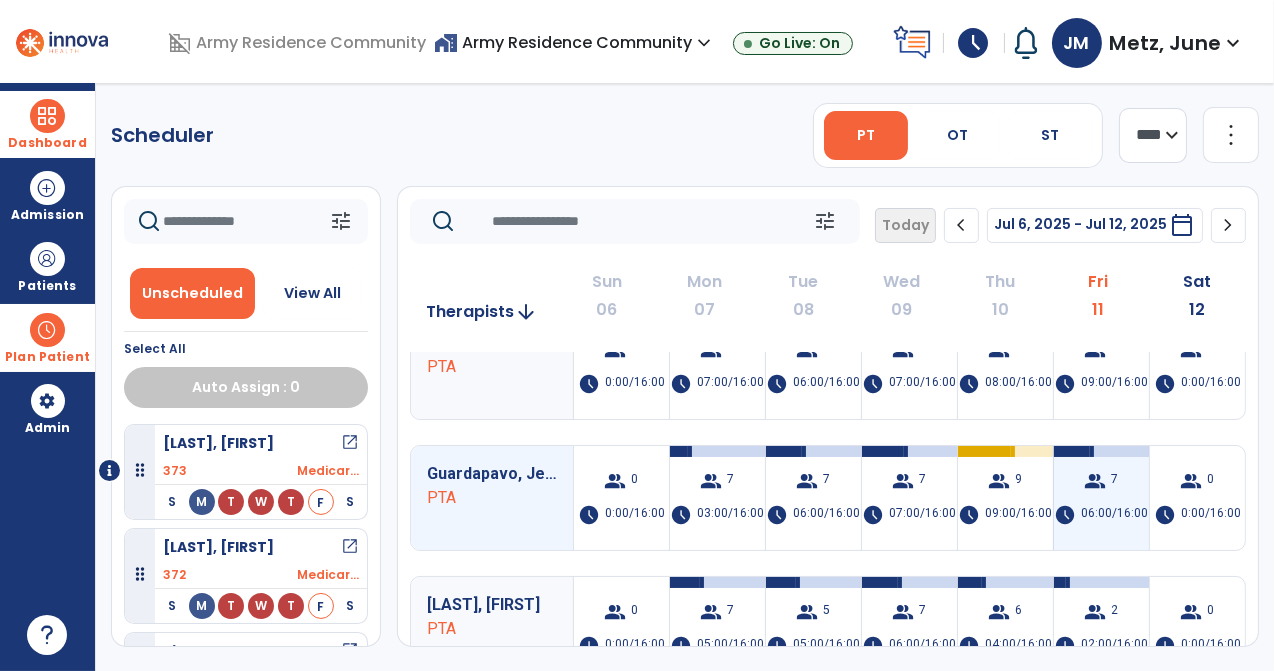 click on "group  7  schedule  06:00/16:00" at bounding box center (1101, 498) 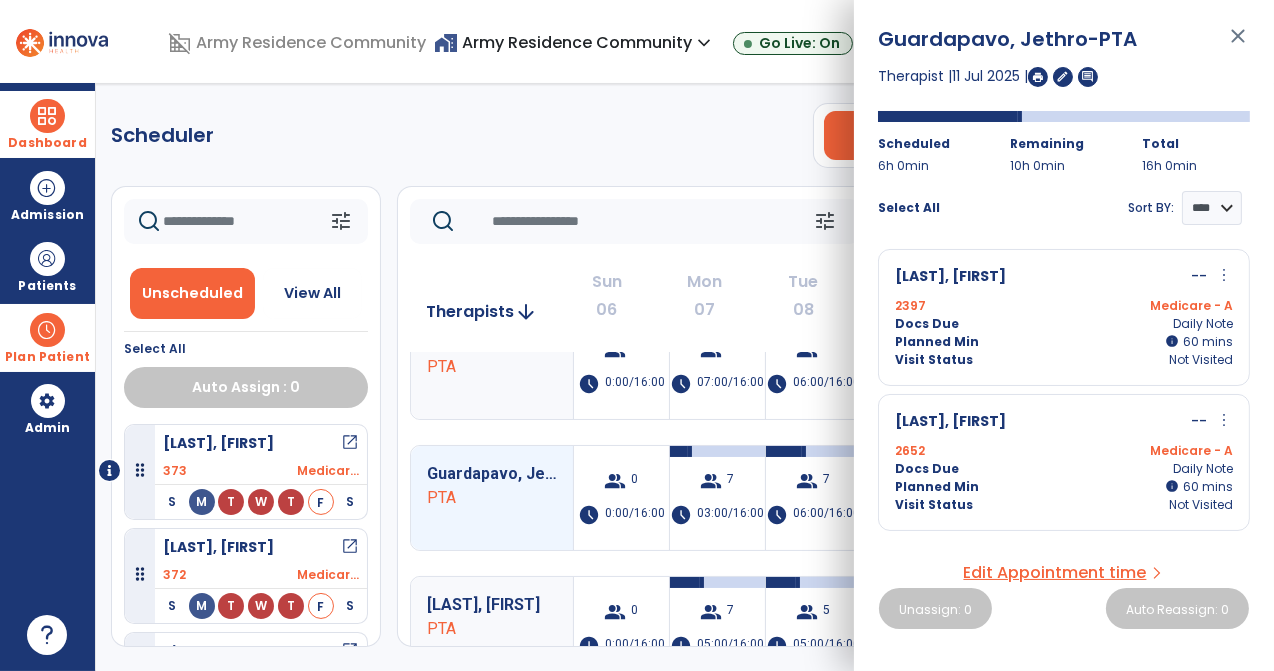 scroll, scrollTop: 0, scrollLeft: 0, axis: both 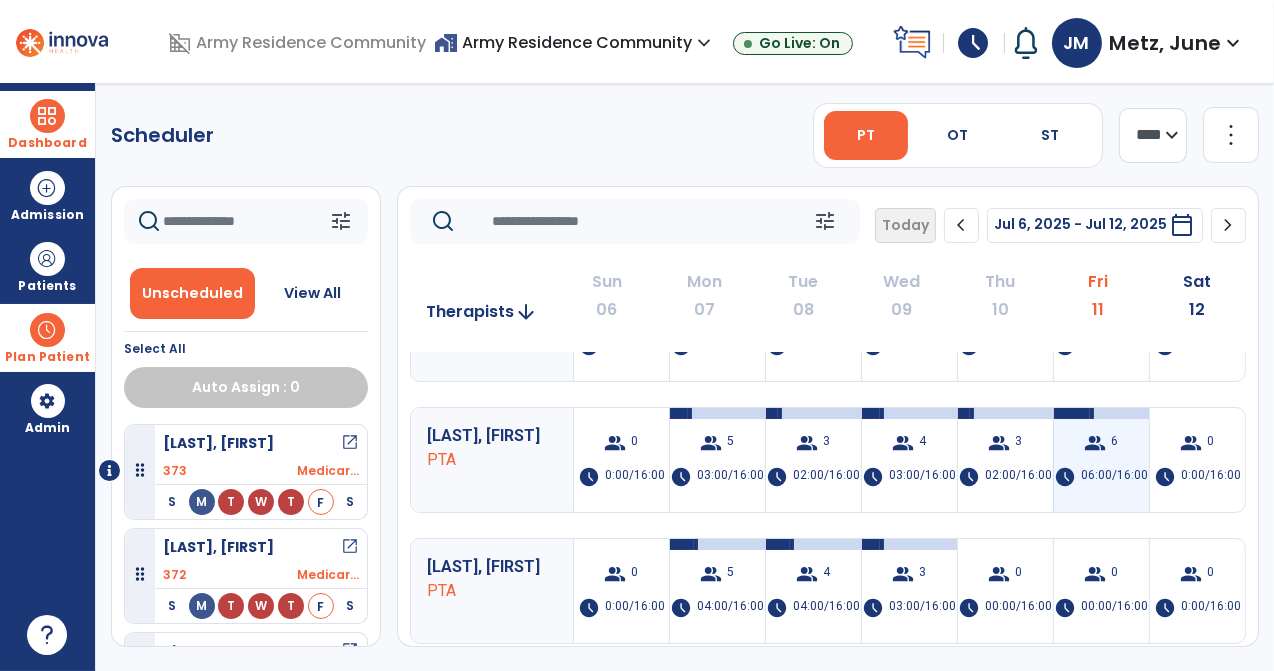 click on "group  6  schedule  06:00/16:00" at bounding box center [1101, 460] 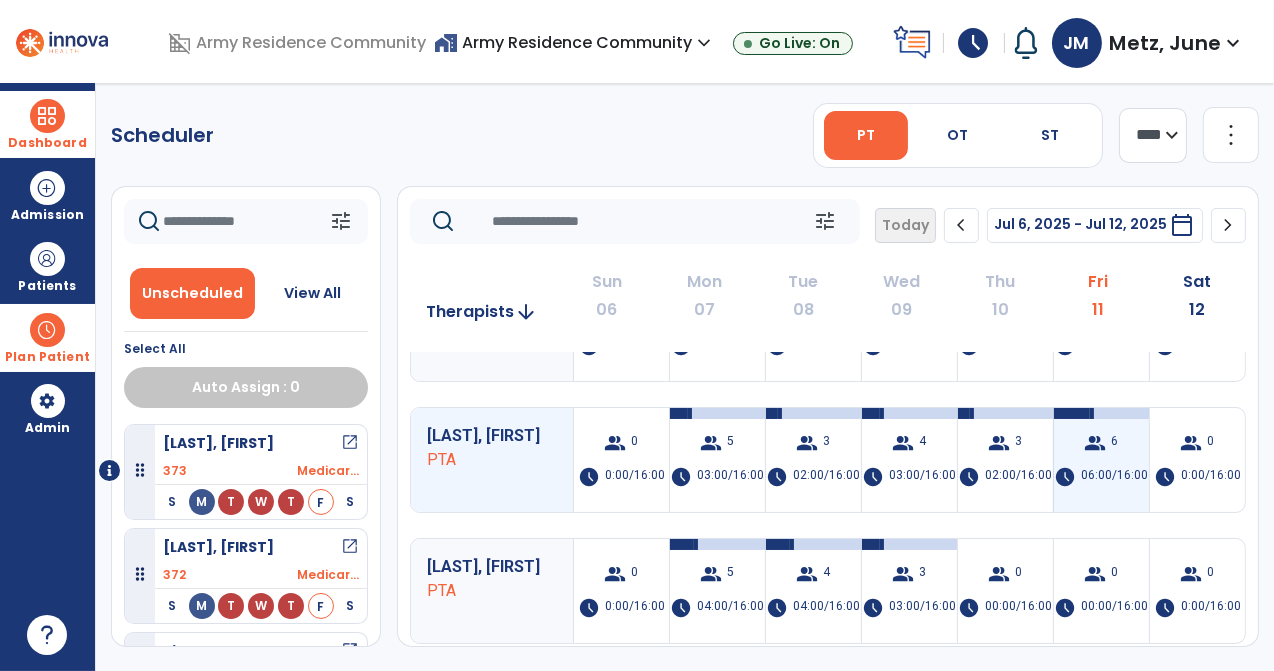 click on "group  6  schedule  06:00/16:00" at bounding box center [1101, 460] 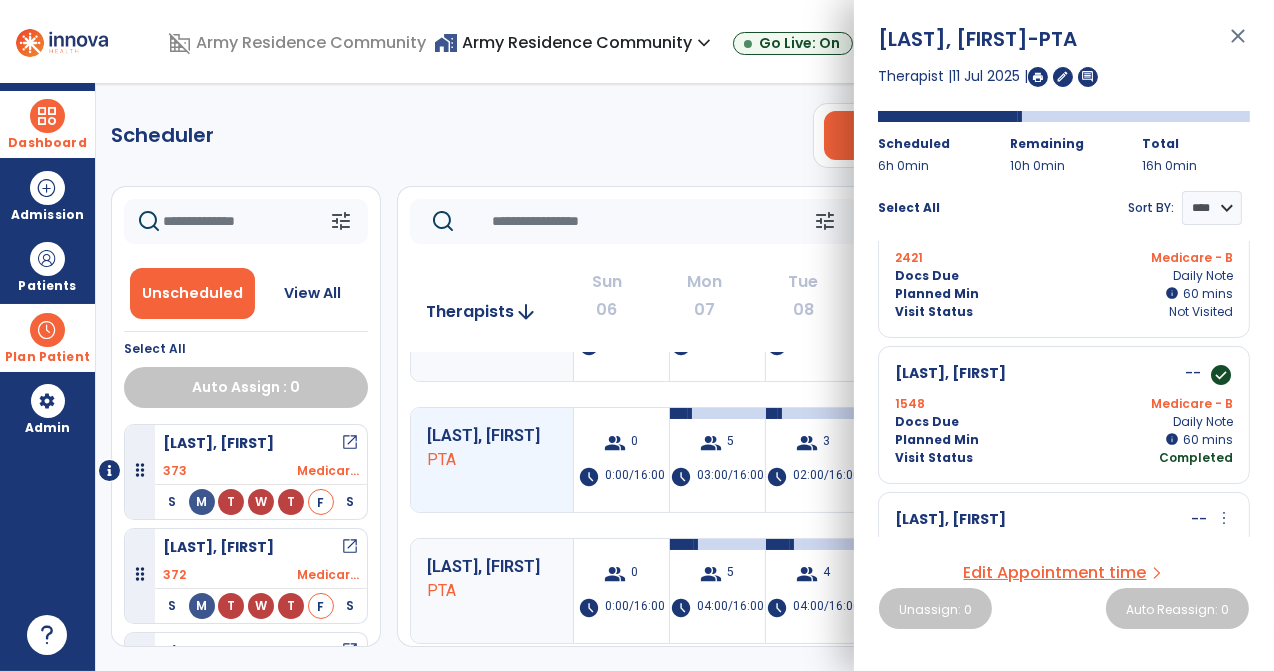 scroll, scrollTop: 200, scrollLeft: 0, axis: vertical 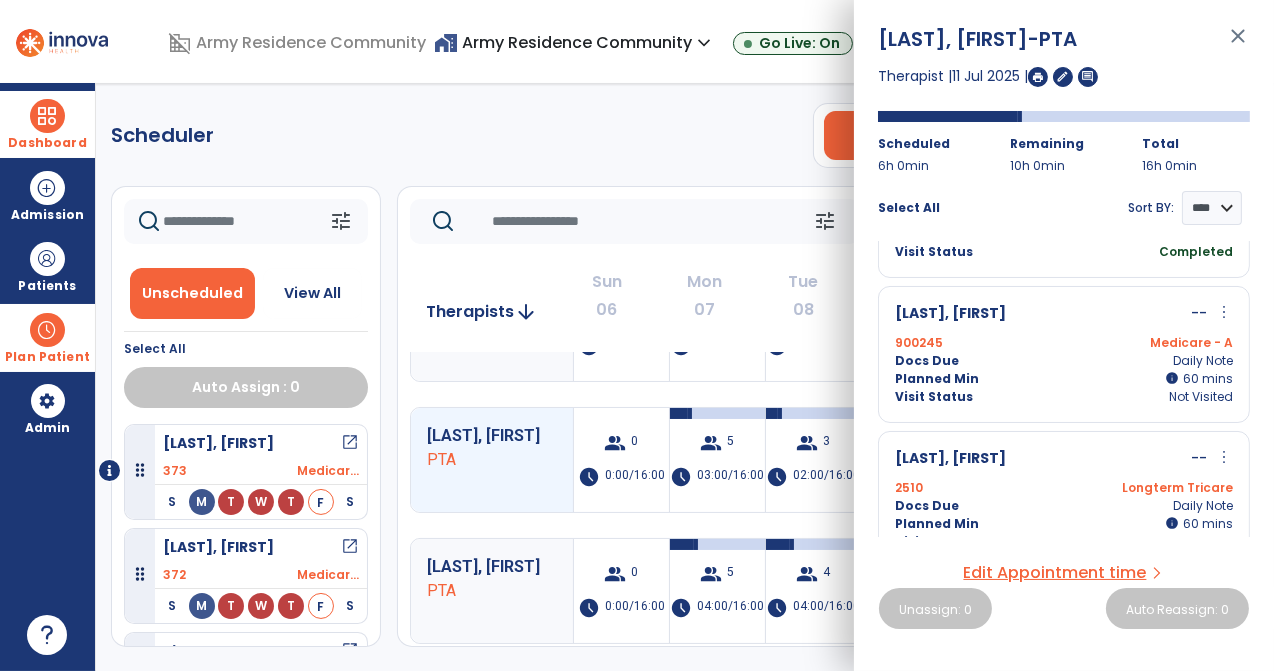 click on "Planned Min  info   60 I 60 mins" at bounding box center [1064, 379] 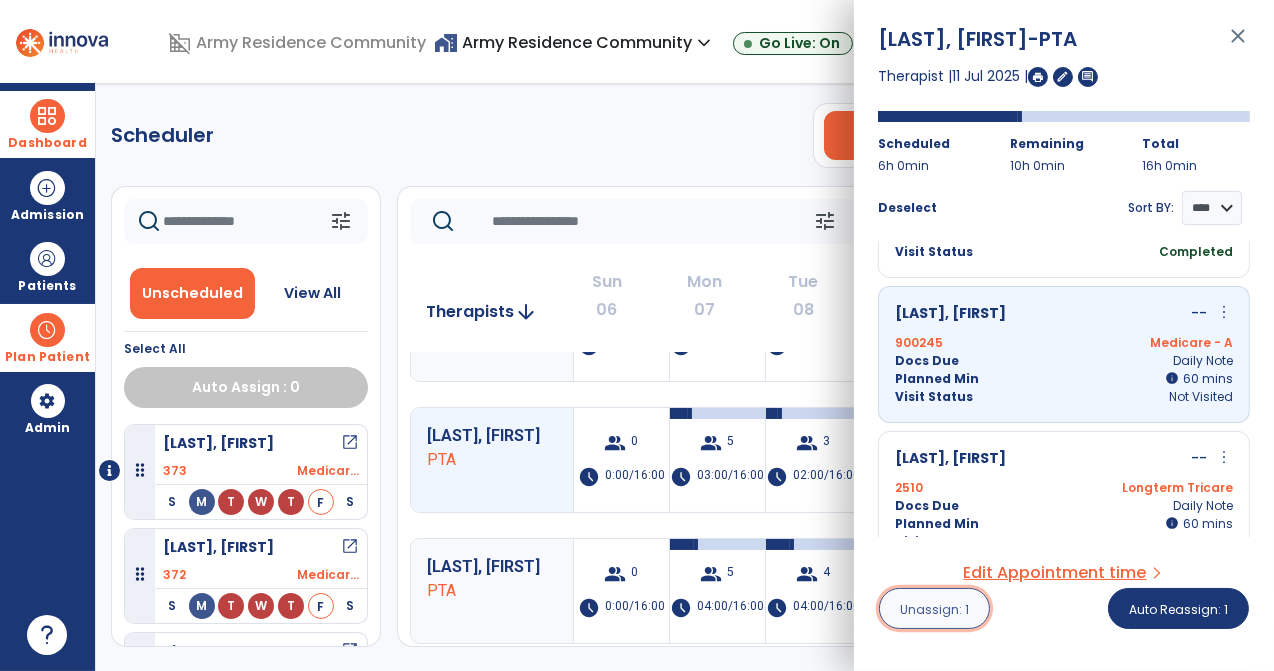 click on "Unassign: 1" at bounding box center (934, 609) 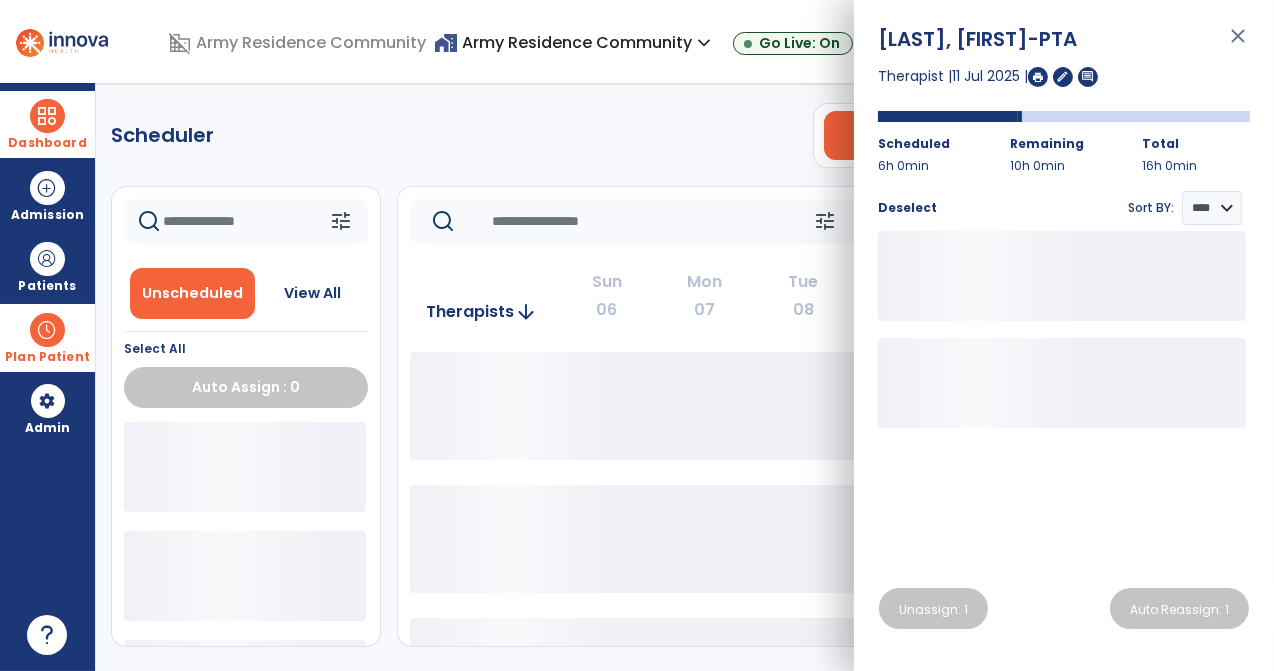click on "close" at bounding box center (1238, 45) 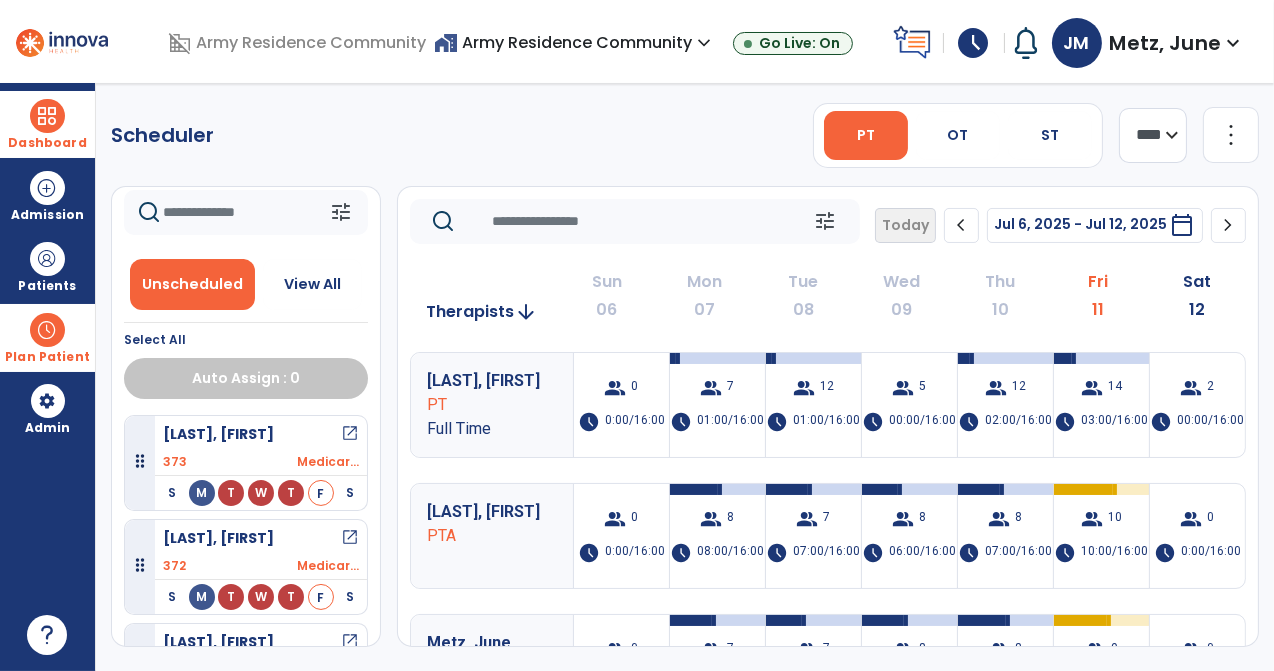 scroll, scrollTop: 8, scrollLeft: 0, axis: vertical 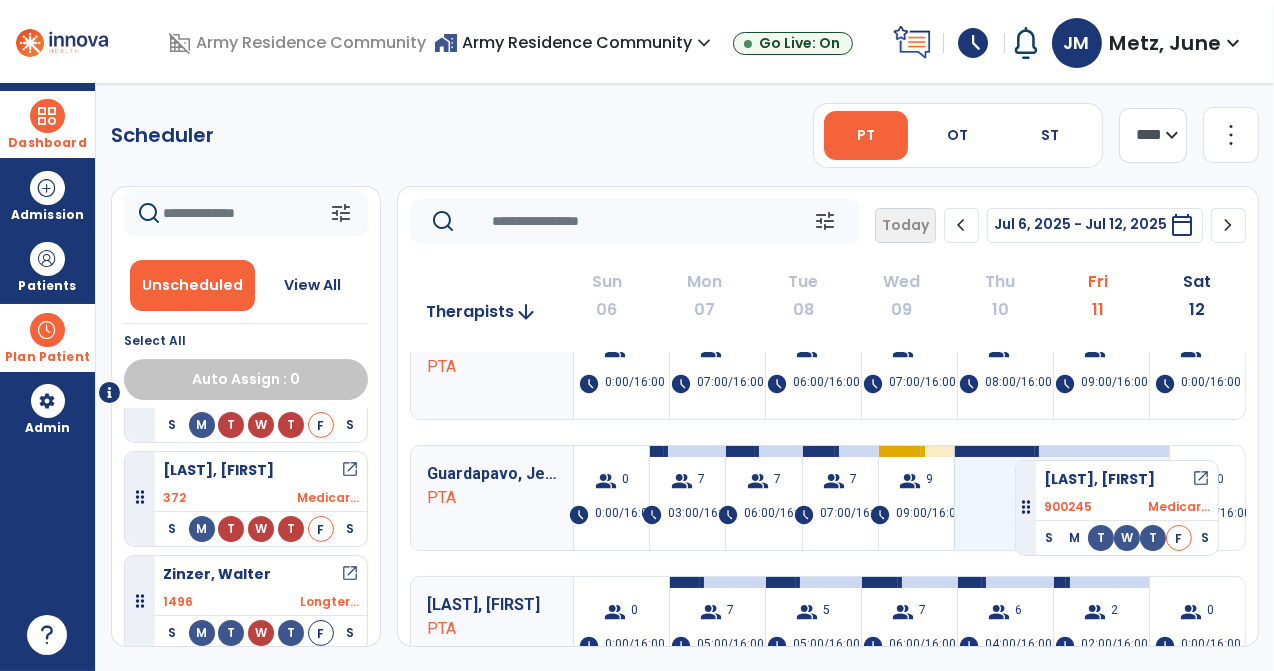 drag, startPoint x: 314, startPoint y: 524, endPoint x: 1015, endPoint y: 452, distance: 704.68787 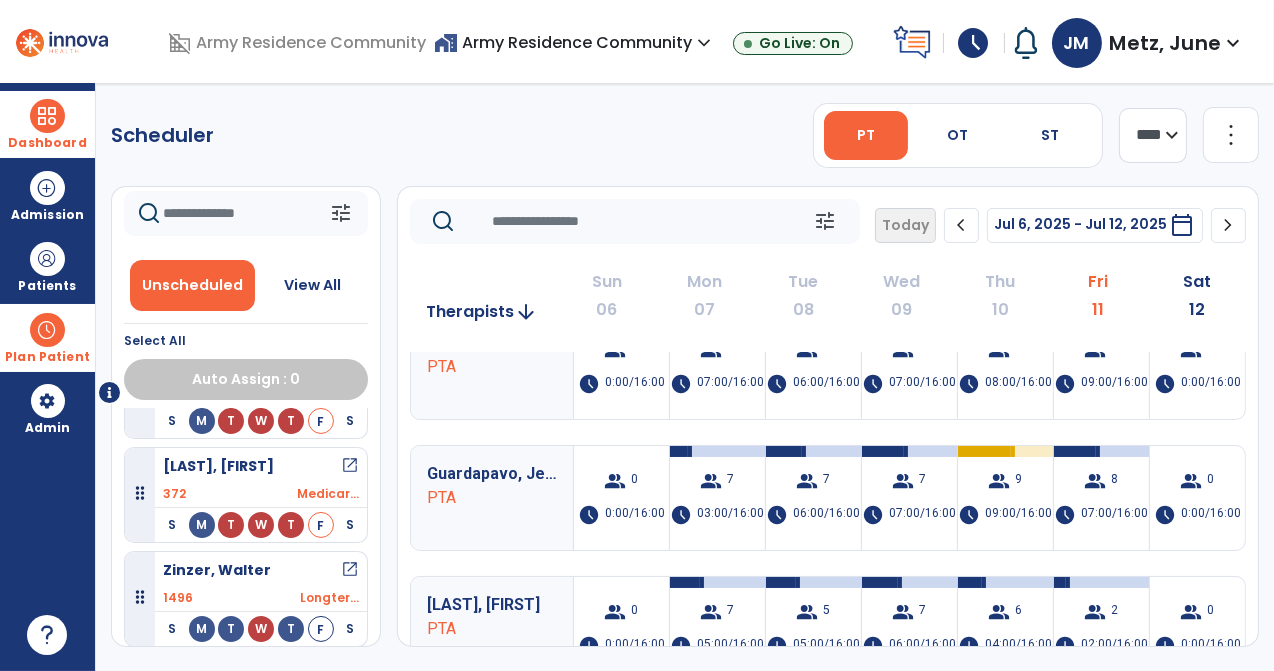 scroll, scrollTop: 69, scrollLeft: 0, axis: vertical 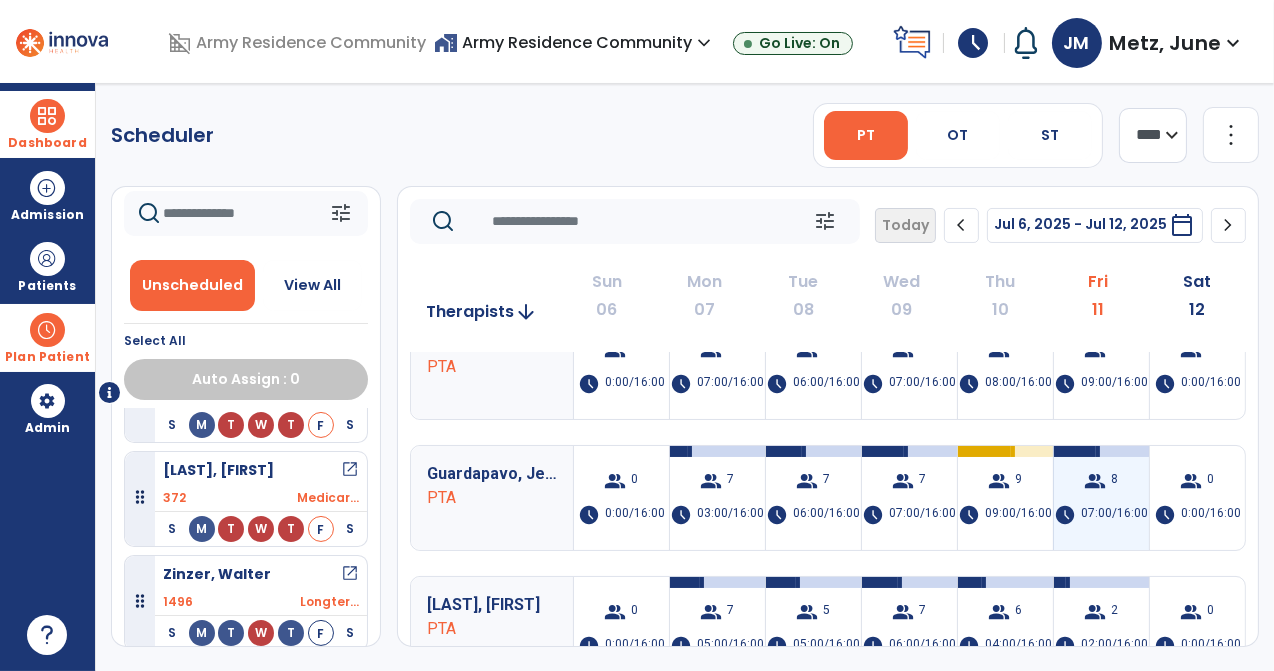 click on "group  8  schedule  07:00/16:00" at bounding box center [1101, 498] 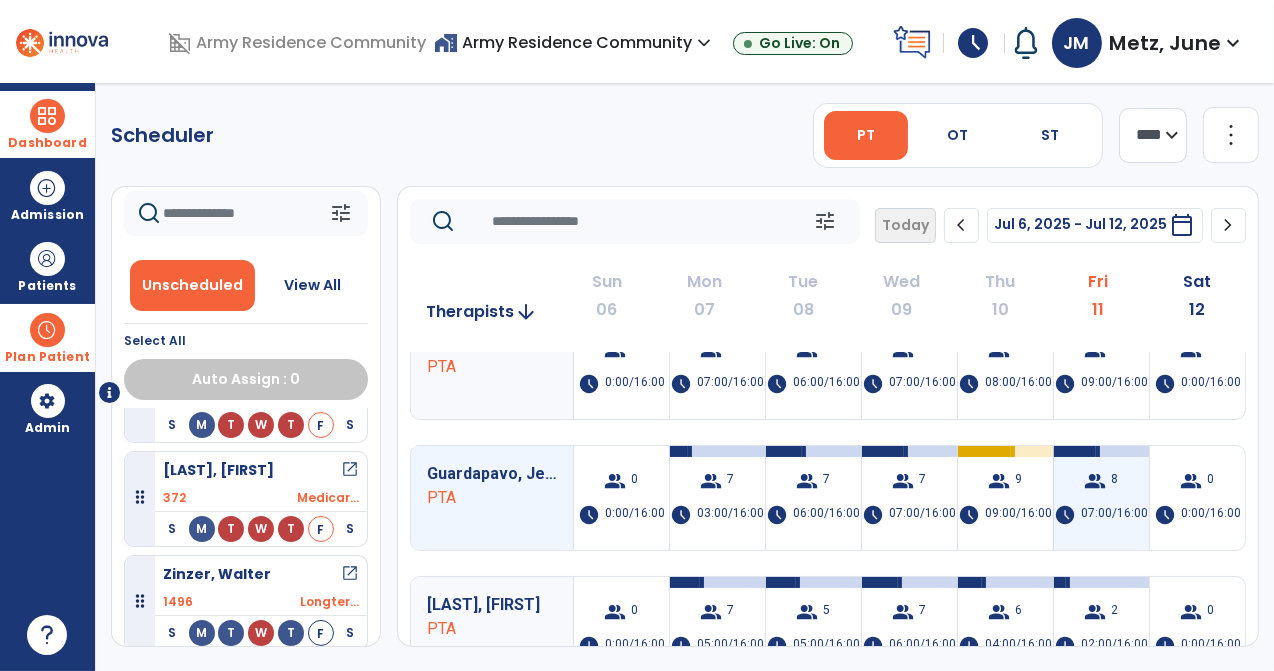 click on "group  8  schedule  07:00/16:00" at bounding box center (1101, 498) 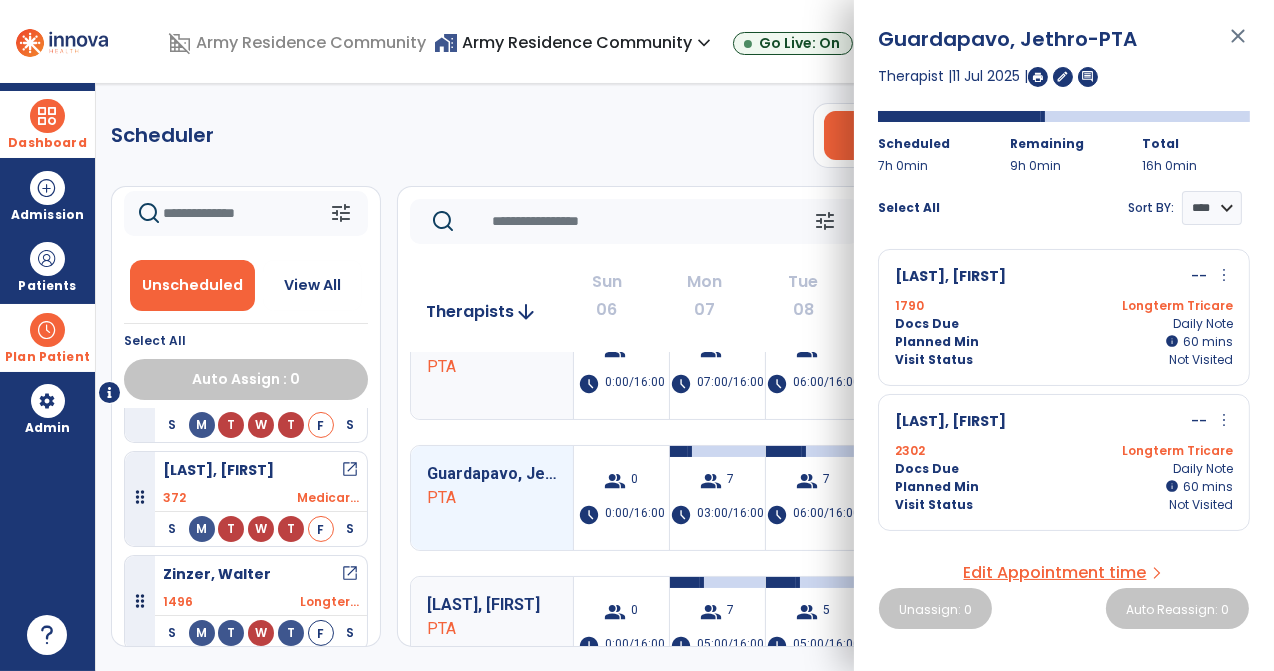 click on "close" at bounding box center [1238, 45] 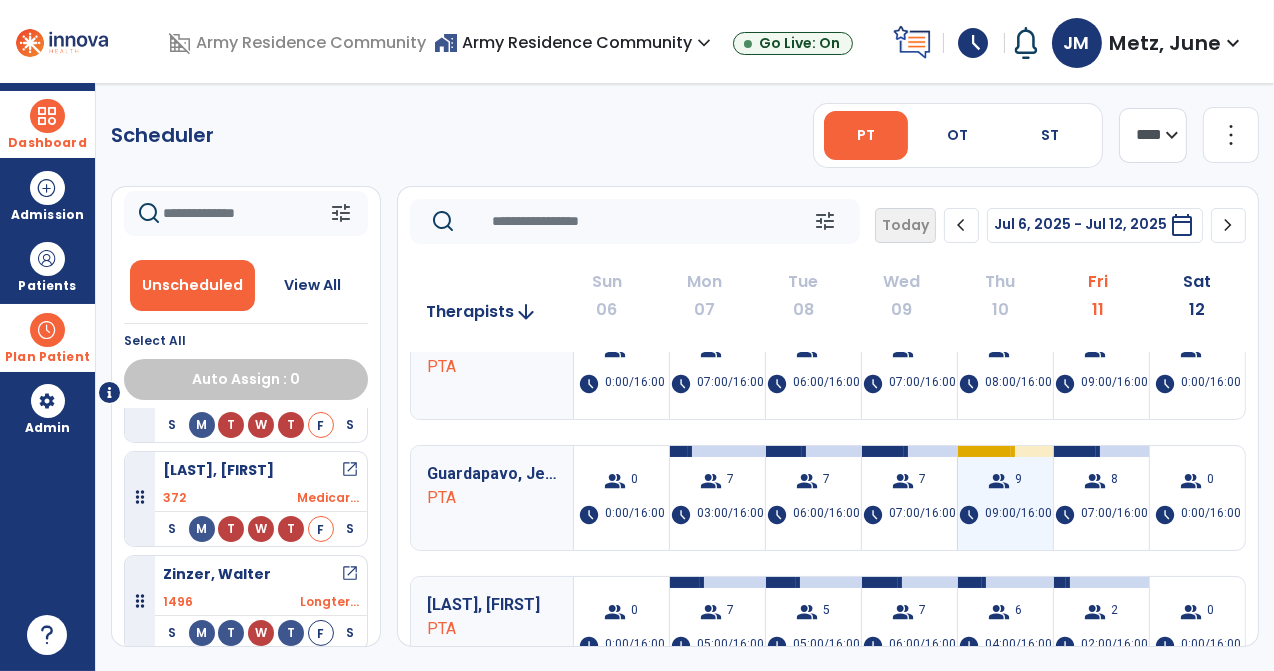 click on "group  9  schedule  09:00/16:00" at bounding box center [1005, 498] 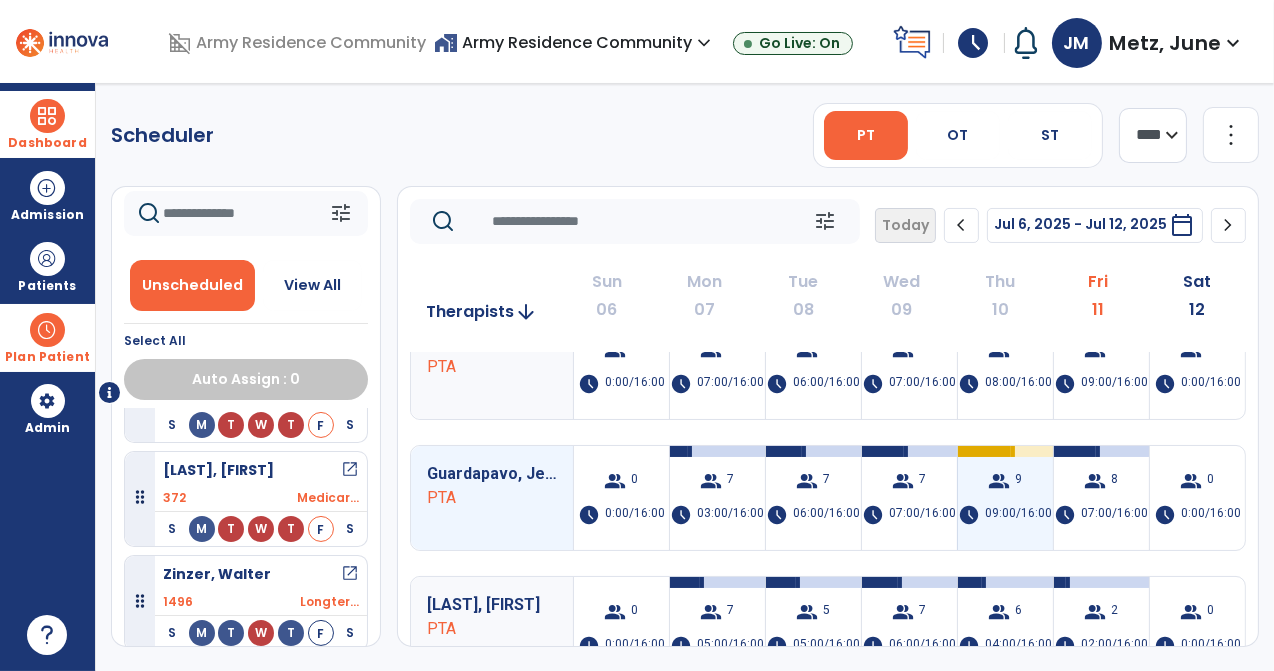 click on "group  9  schedule  09:00/16:00" at bounding box center [1005, 498] 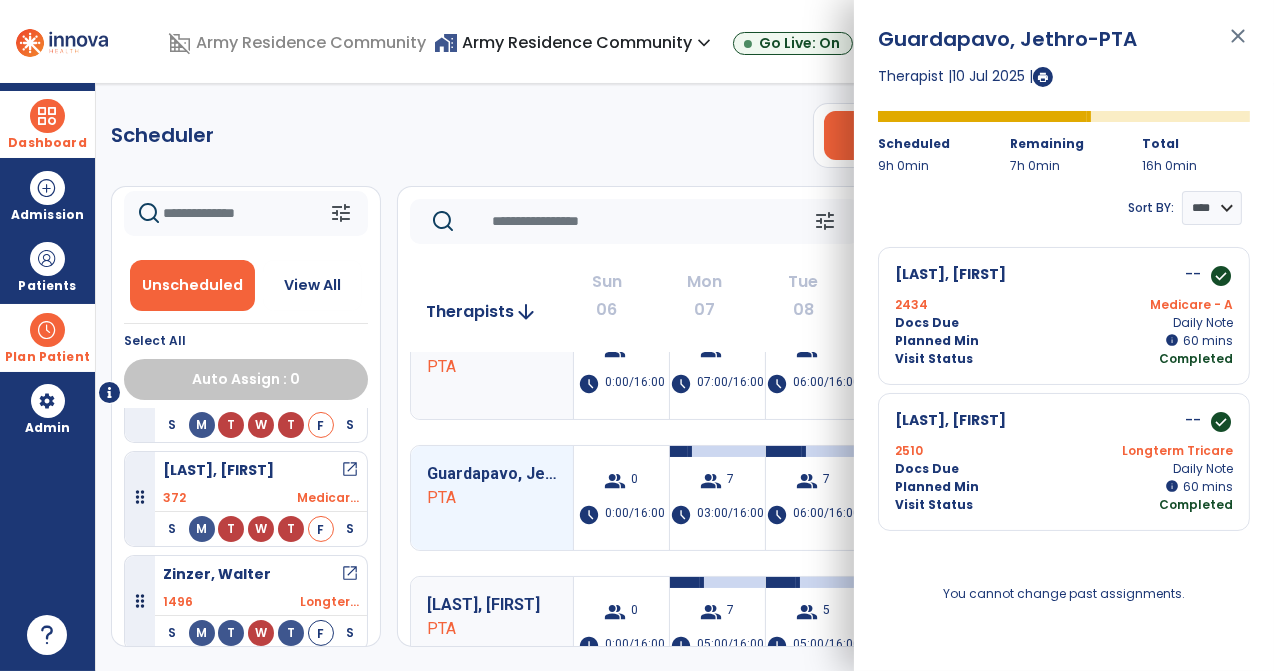 scroll, scrollTop: 0, scrollLeft: 0, axis: both 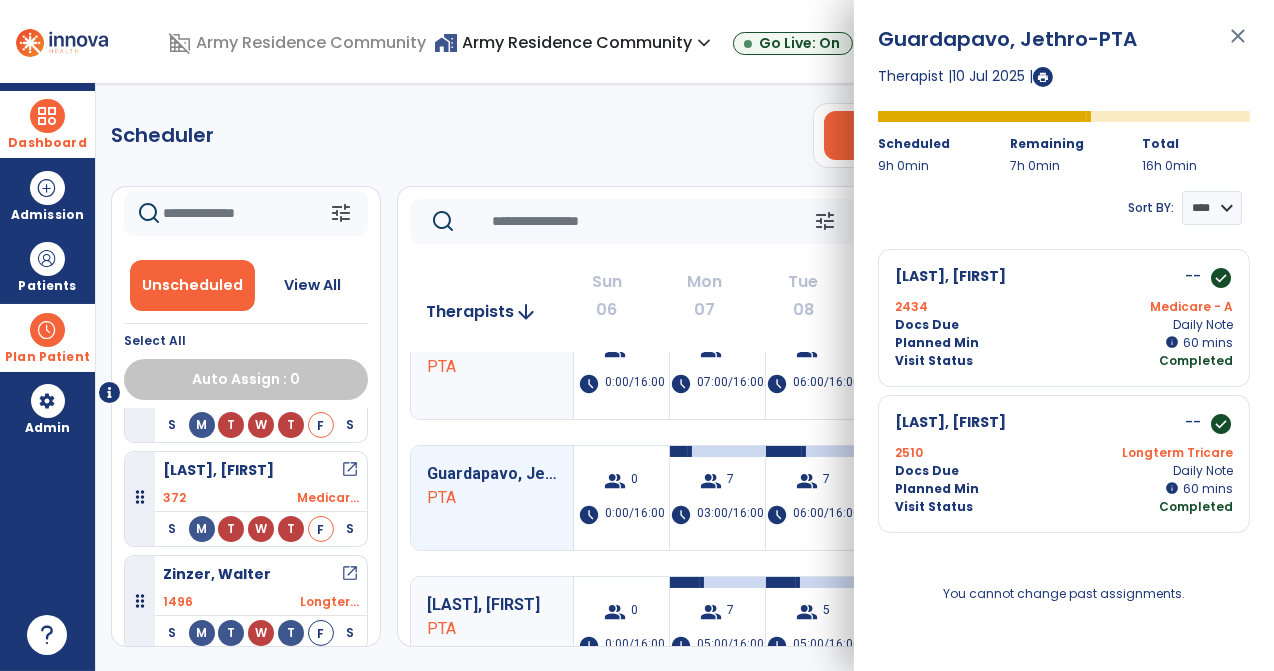 click on "close" at bounding box center [1238, 45] 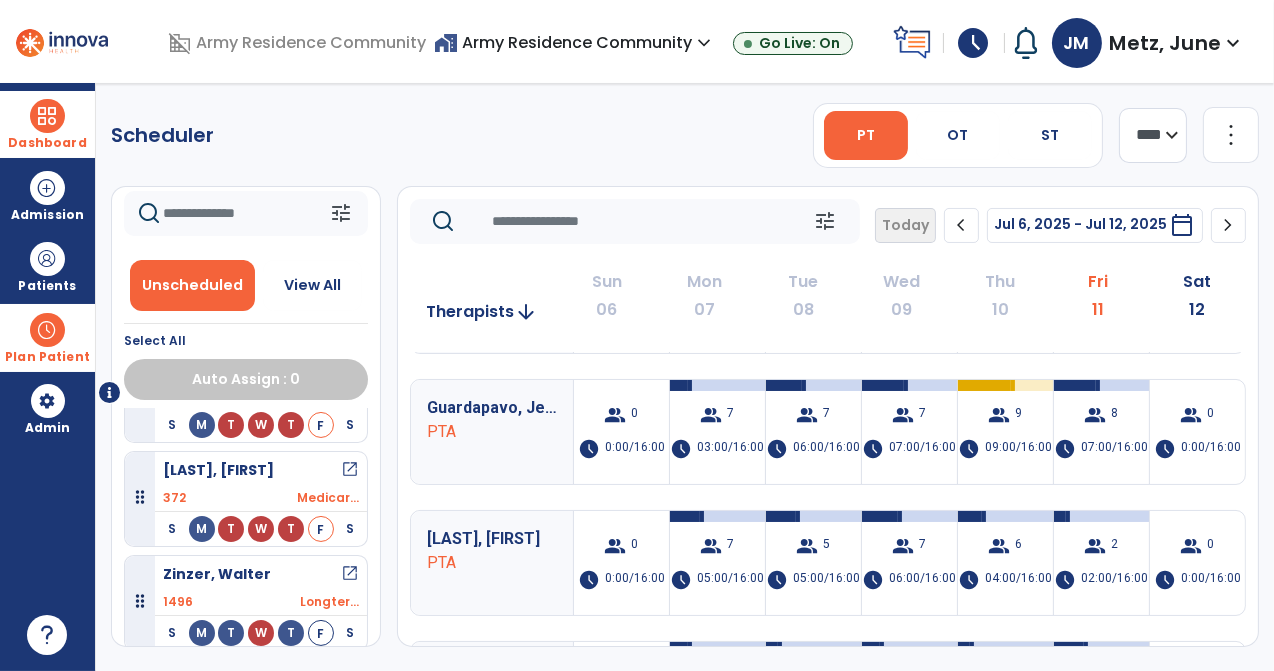 scroll, scrollTop: 399, scrollLeft: 0, axis: vertical 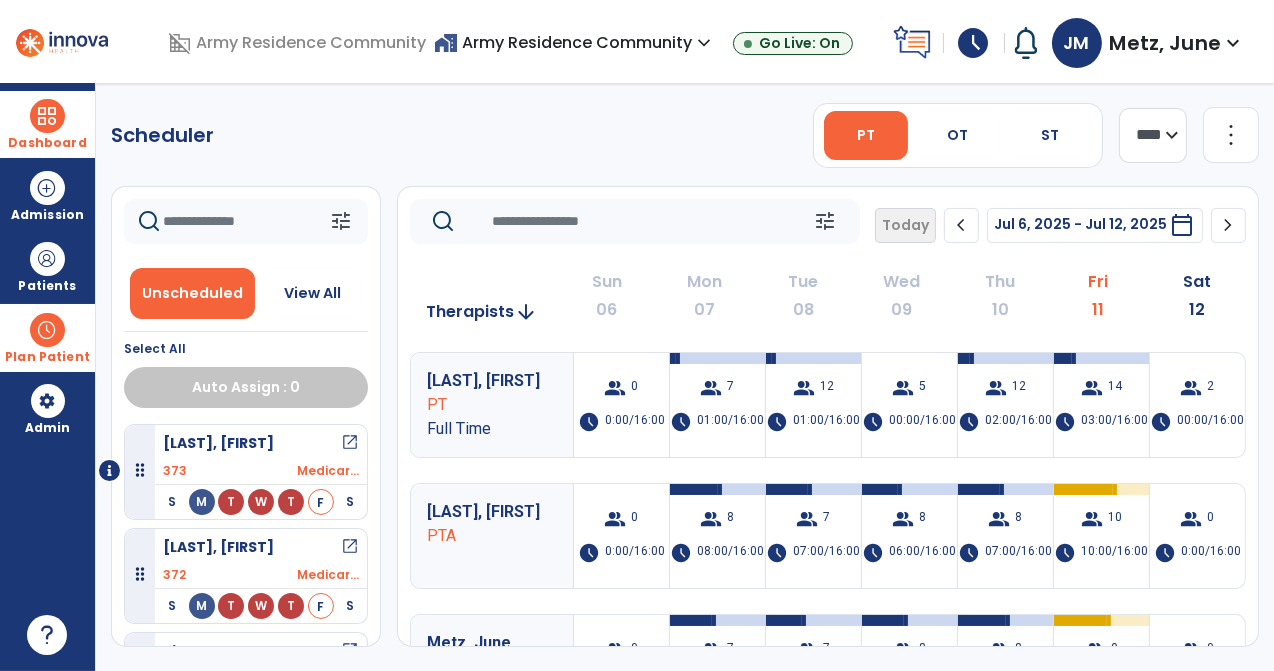 click on "expand_more" at bounding box center [1233, 43] 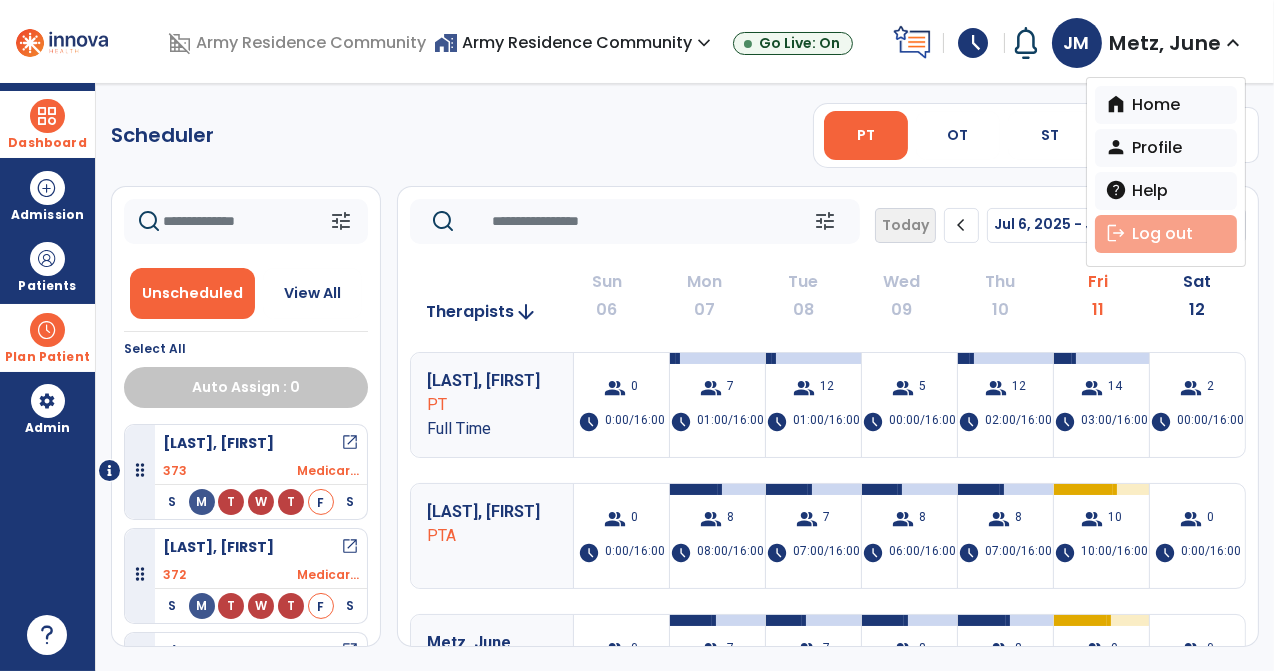 click on "logout   Log out" at bounding box center (1166, 234) 